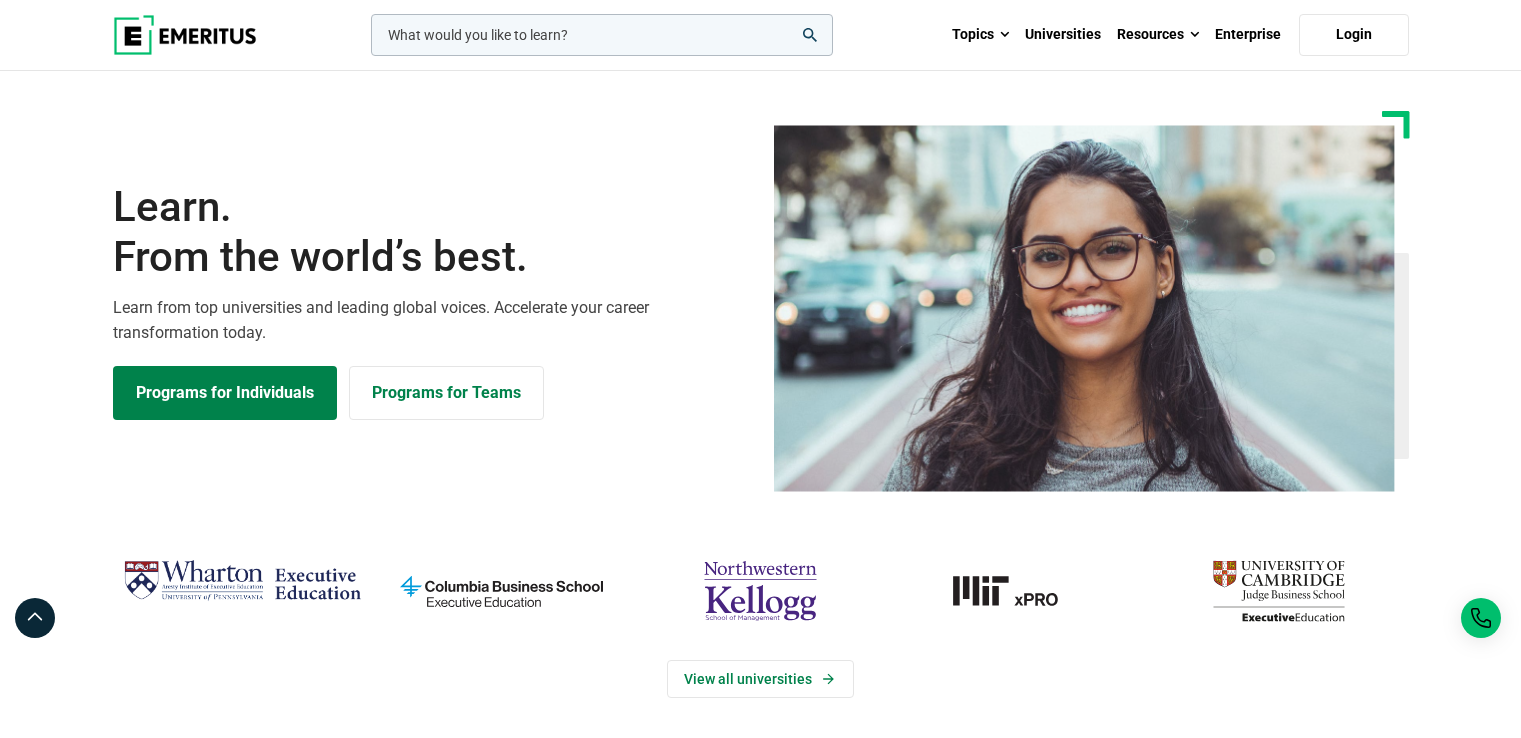 scroll, scrollTop: 0, scrollLeft: 0, axis: both 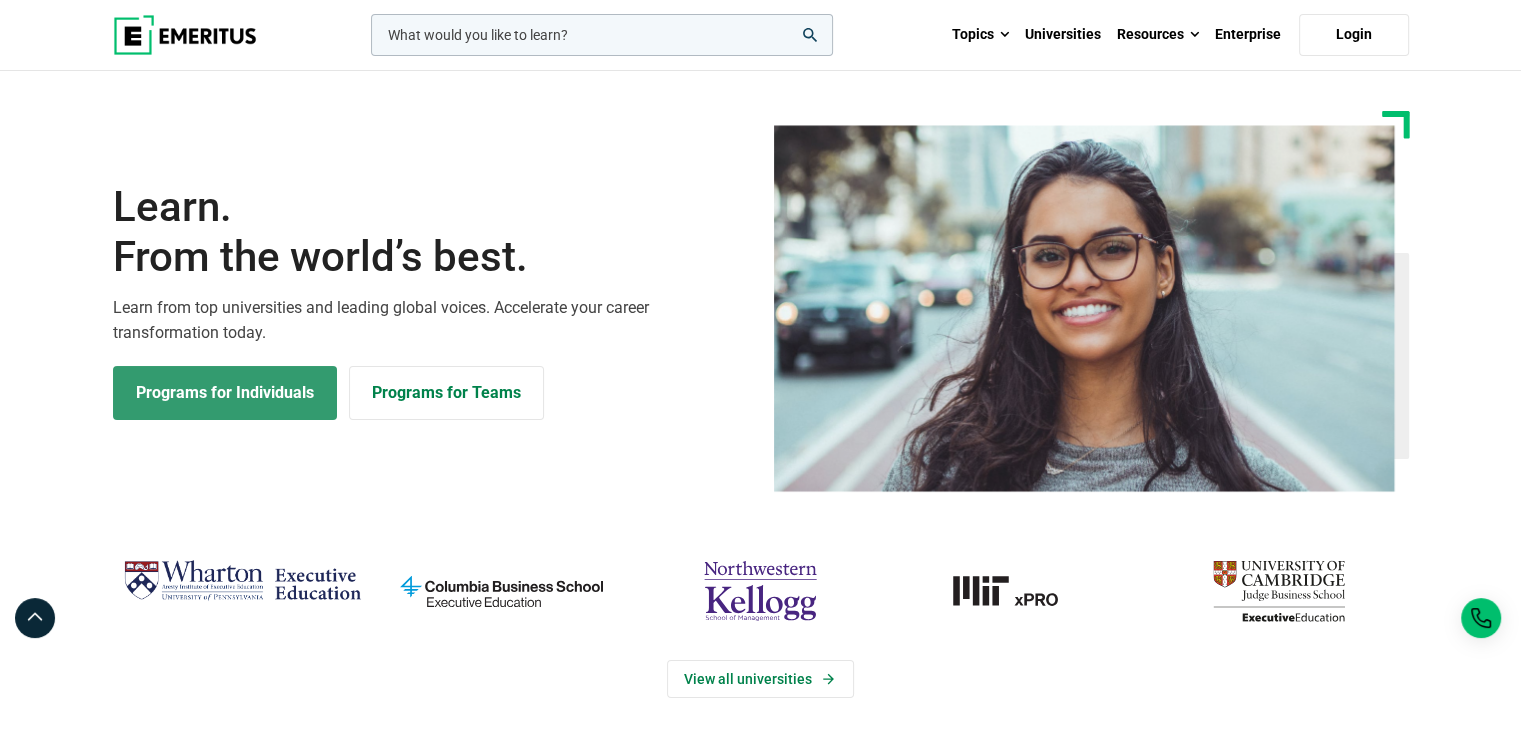 click on "Programs for Individuals" at bounding box center [225, 393] 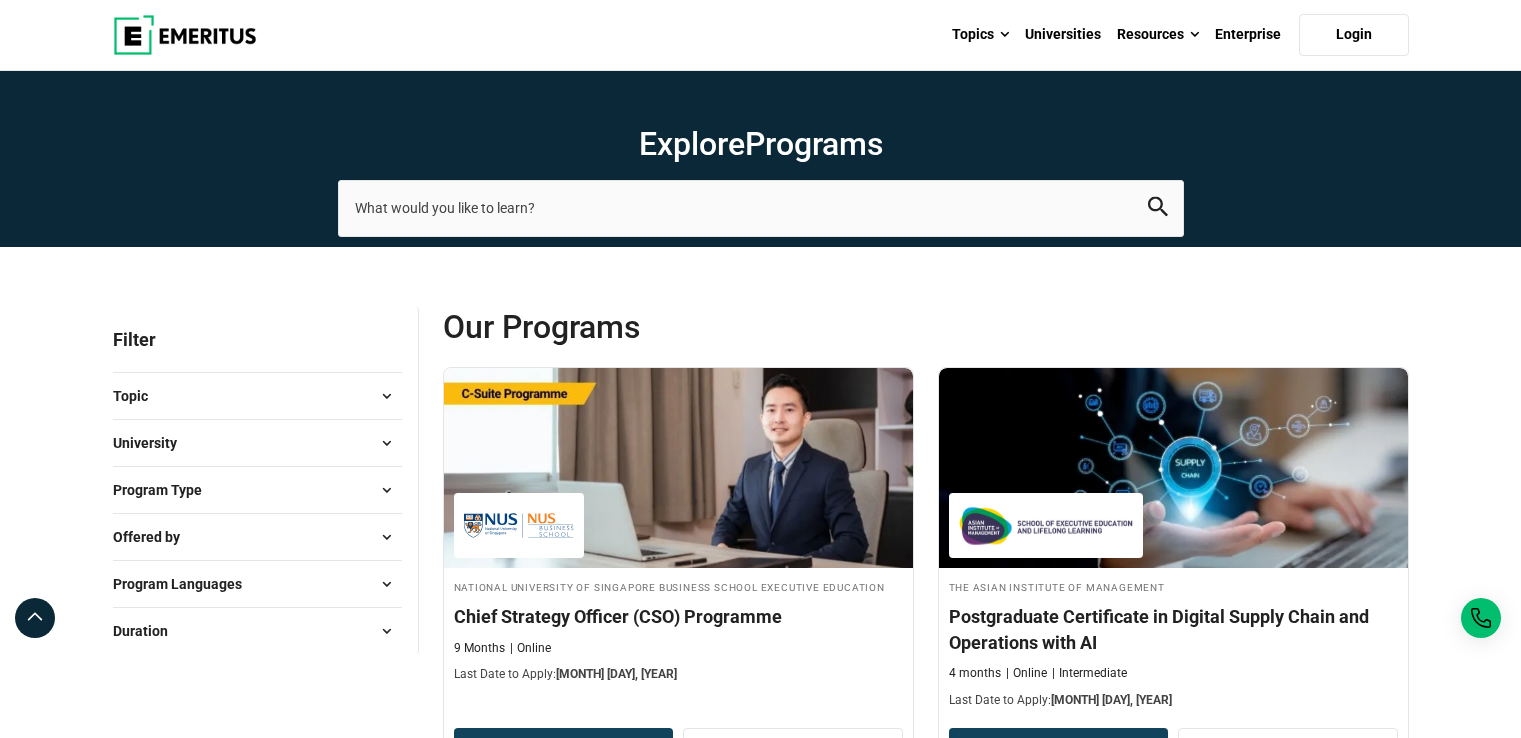scroll, scrollTop: 275, scrollLeft: 0, axis: vertical 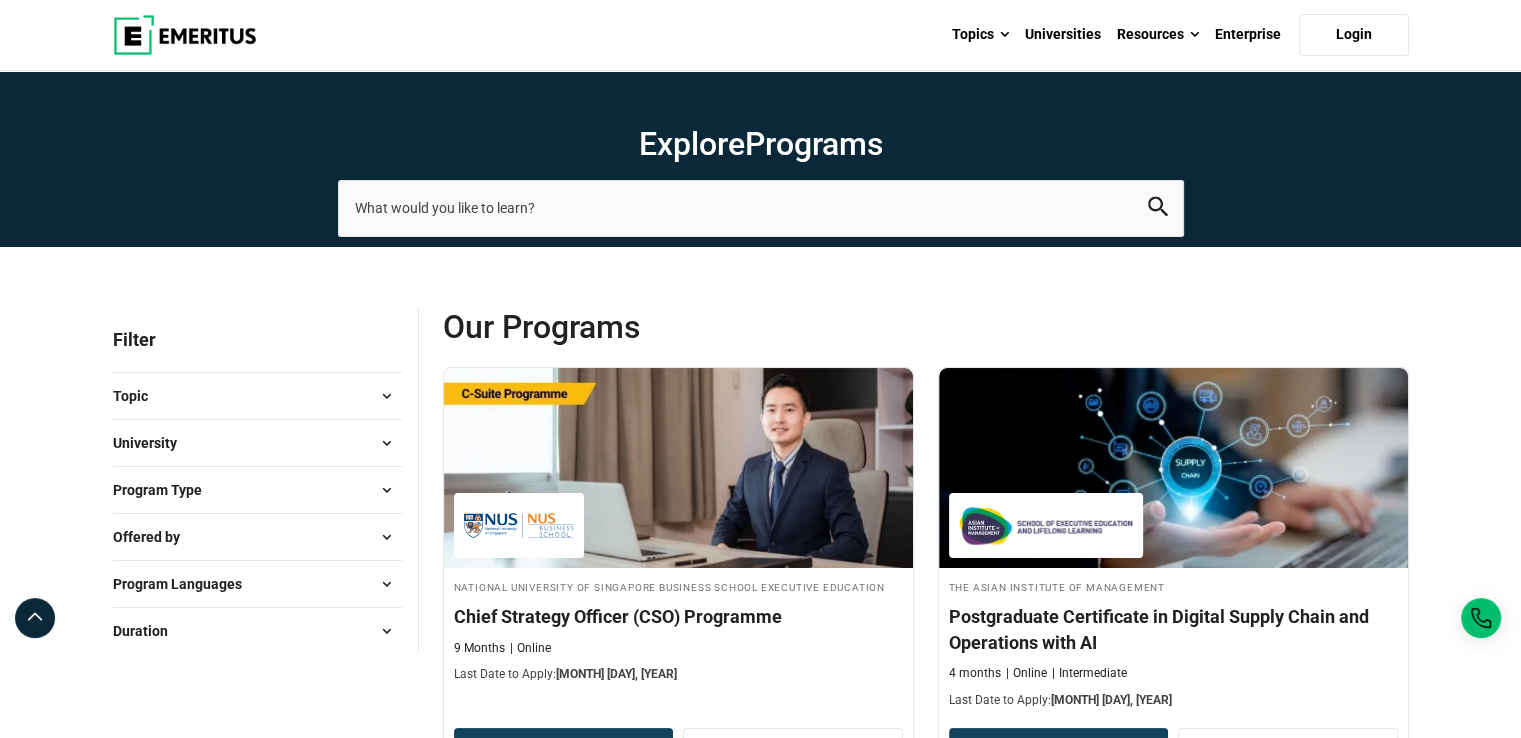 click at bounding box center [387, 396] 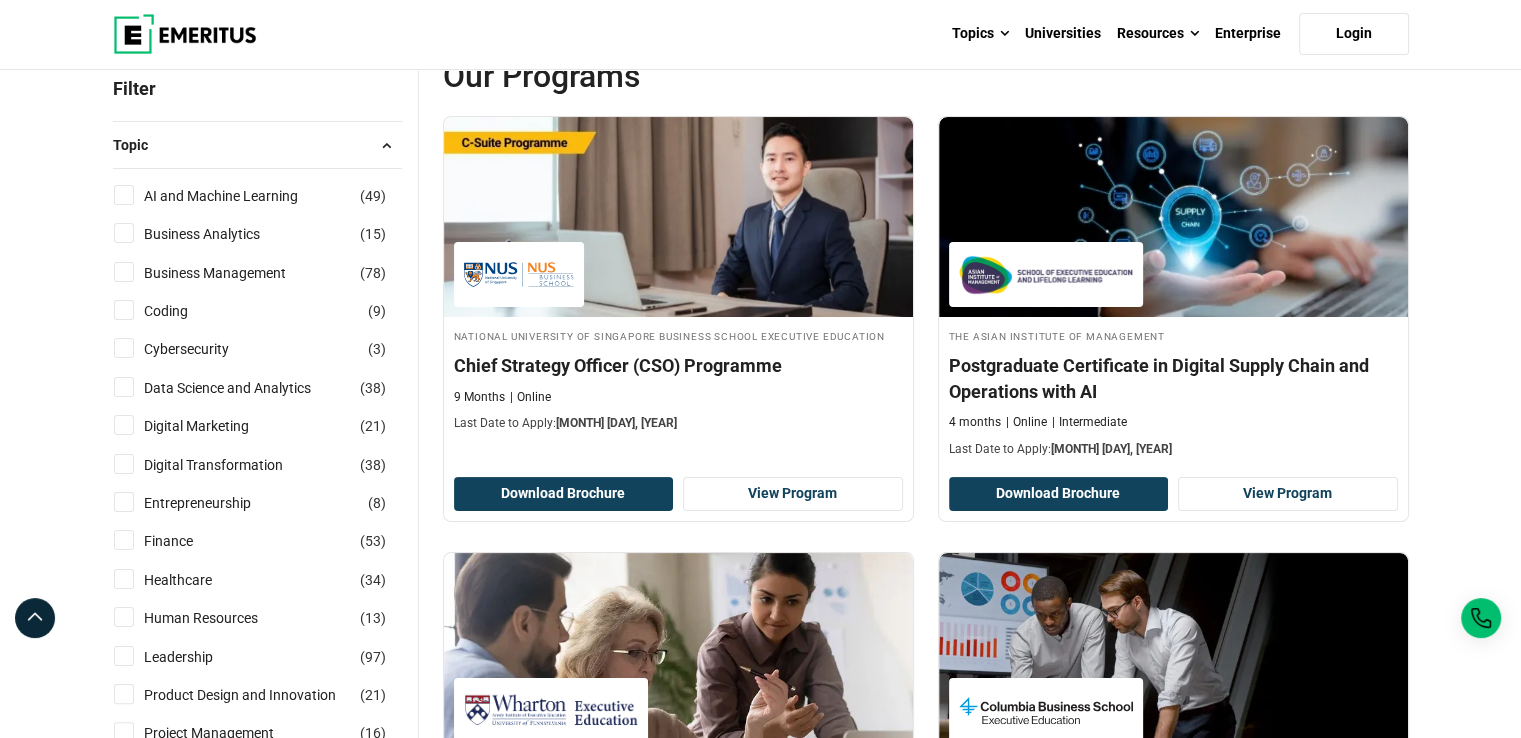 scroll, scrollTop: 266, scrollLeft: 0, axis: vertical 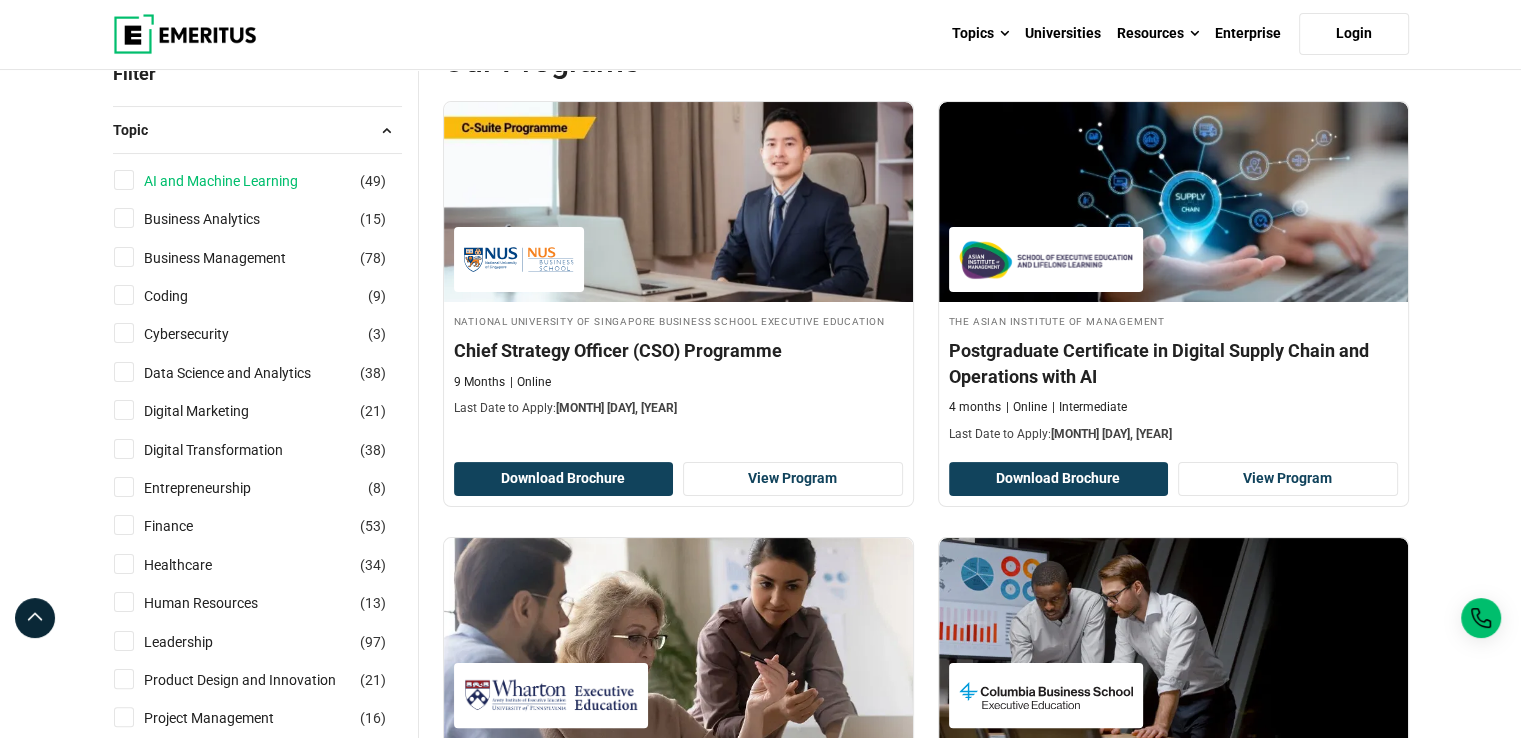 click on "AI and Machine Learning" at bounding box center [241, 181] 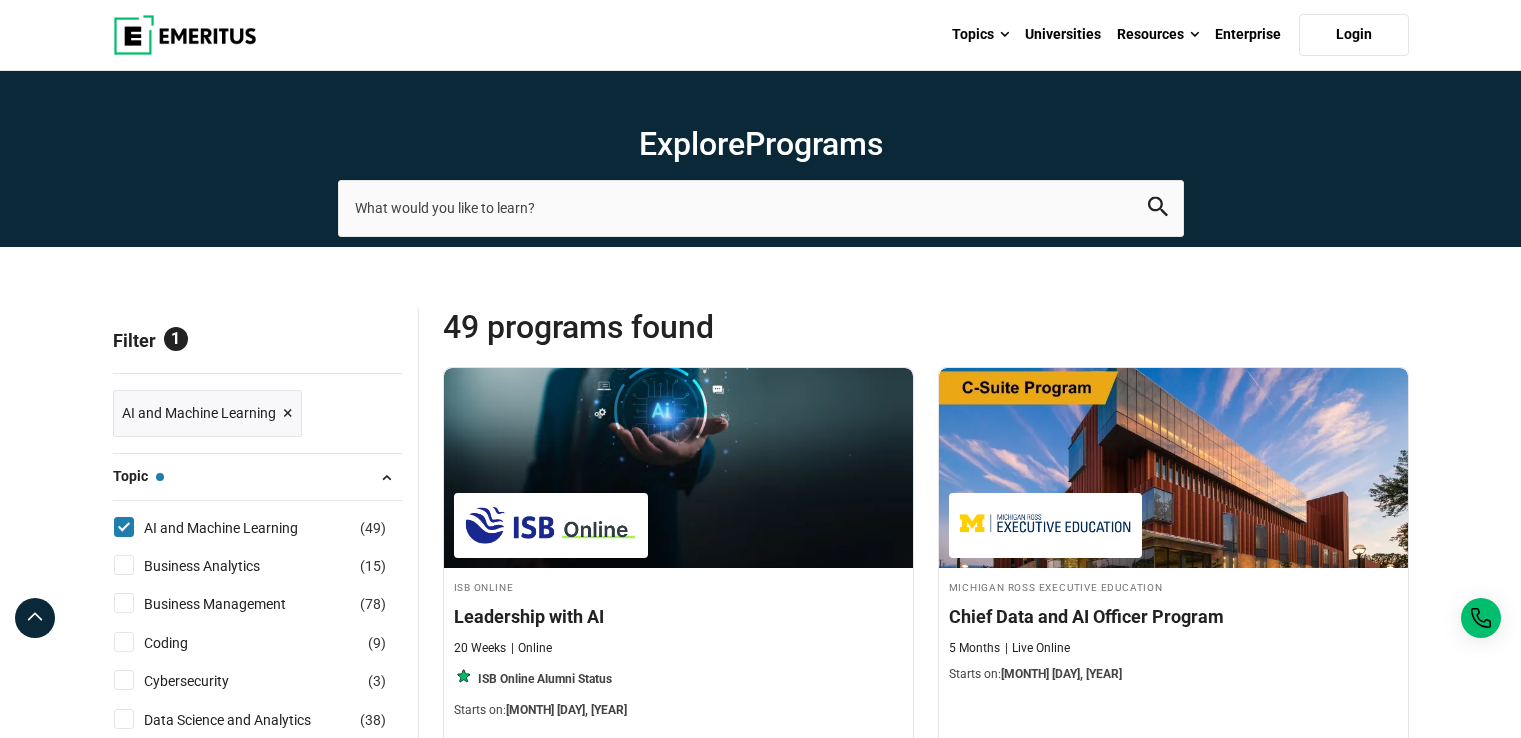 scroll, scrollTop: 0, scrollLeft: 0, axis: both 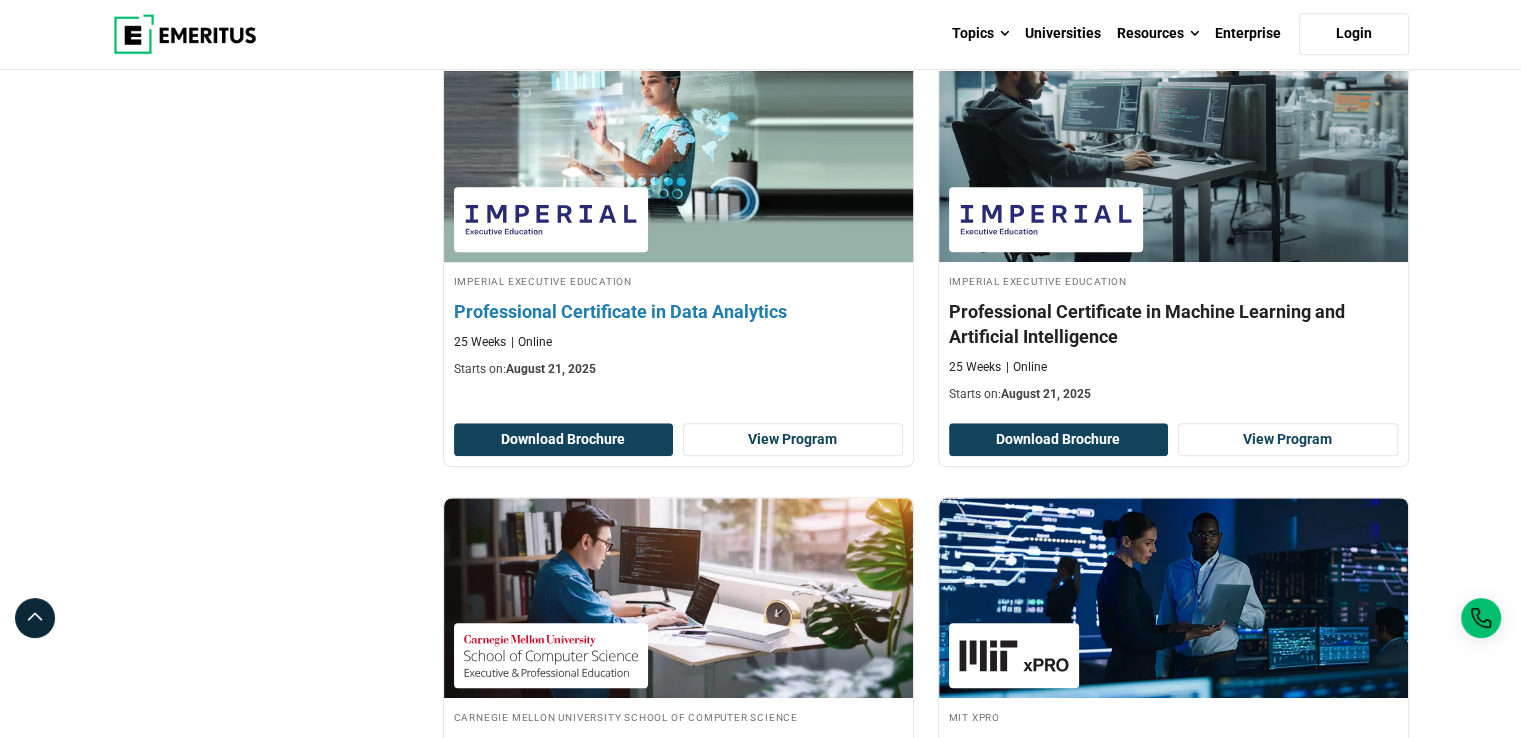 click on "Professional Certificate in Data Analytics" at bounding box center (678, 311) 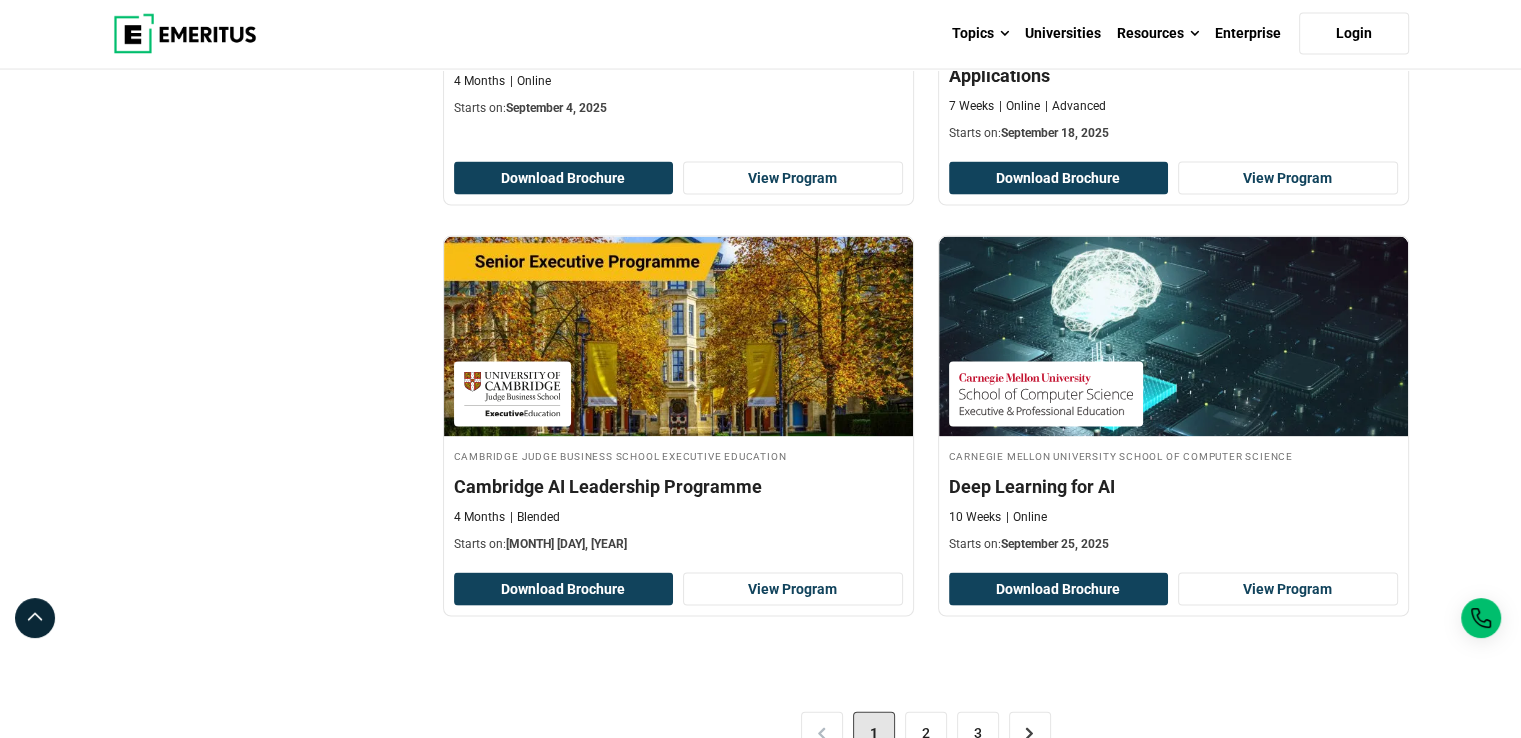 scroll, scrollTop: 4266, scrollLeft: 0, axis: vertical 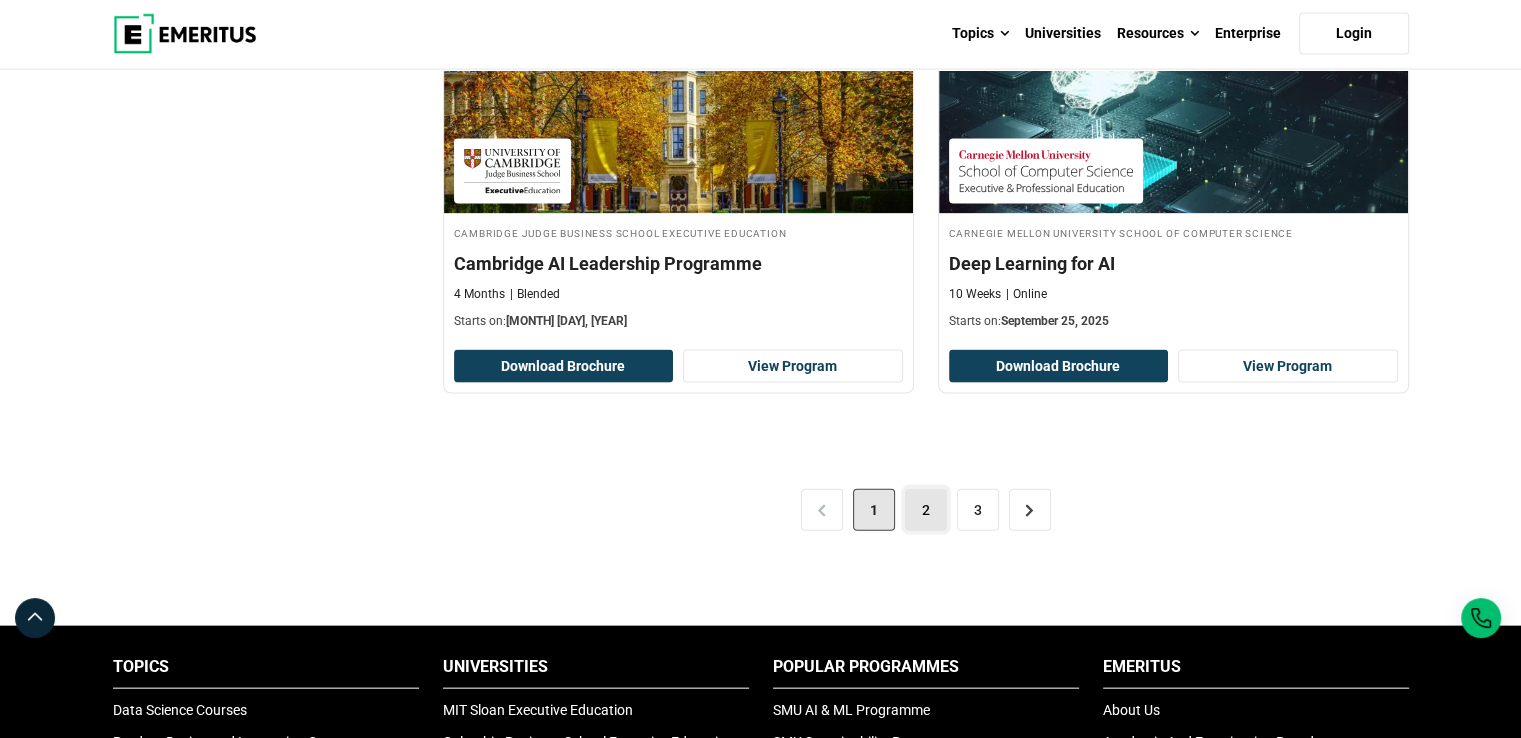 click on "2" at bounding box center [926, 510] 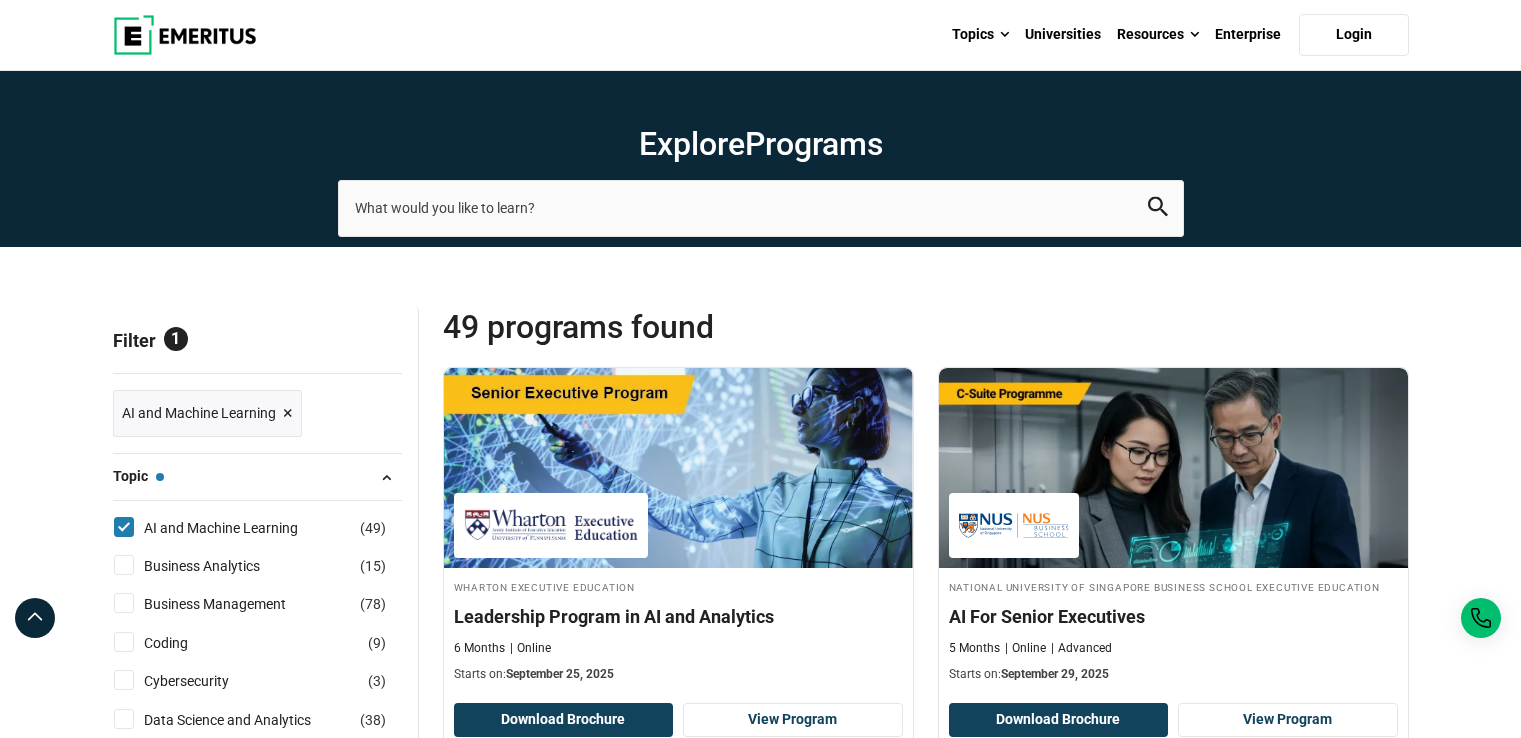 scroll, scrollTop: 0, scrollLeft: 0, axis: both 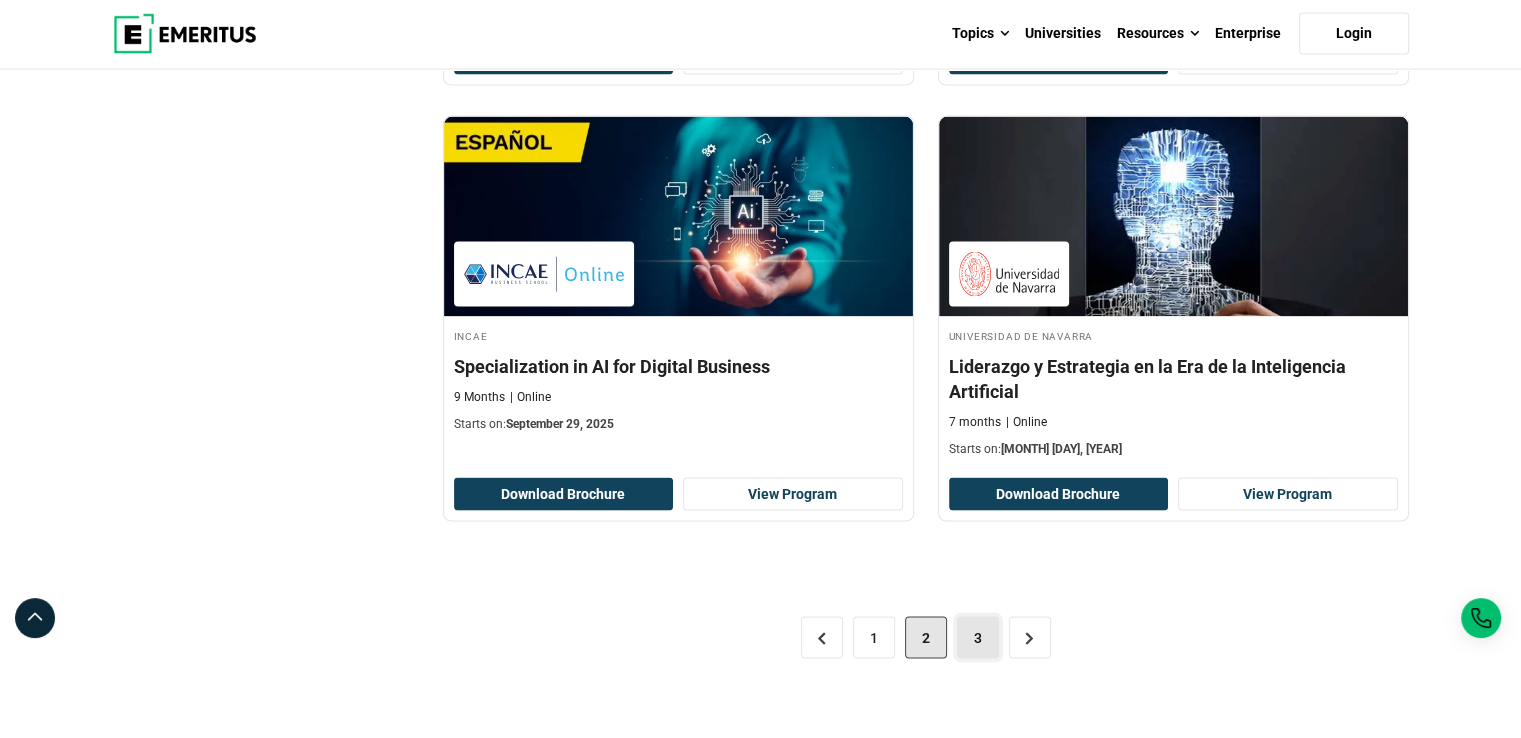 click on "3" at bounding box center [978, 638] 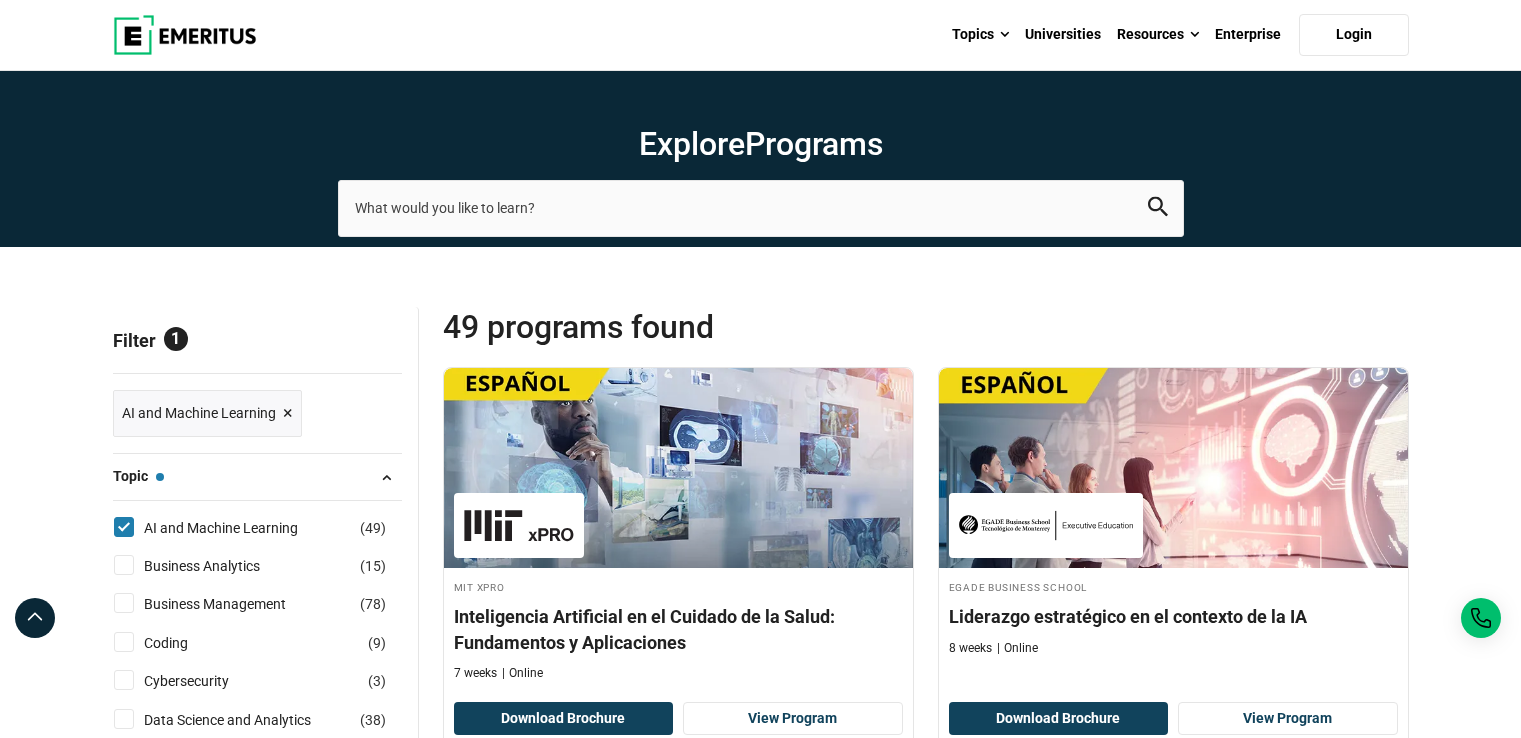 scroll, scrollTop: 0, scrollLeft: 0, axis: both 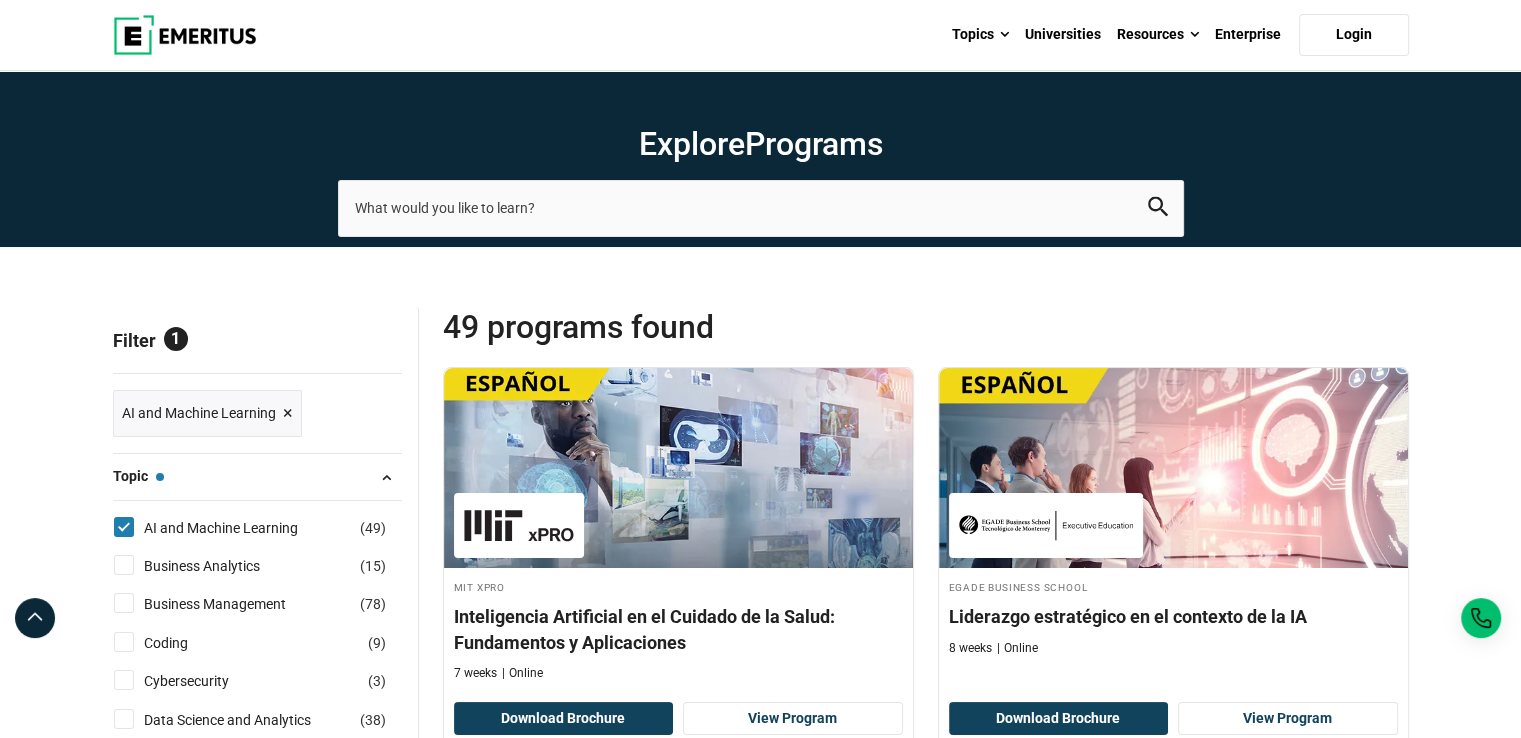 click on "Filter 1
Reset all
×
AI and Machine Learning
×
Filters 1
Reset Filters
×
AI and Machine Learning
×
49  certificate programs found
Topic — AI and Machine Learning
AI and Machine Learning" at bounding box center (266, 1463) 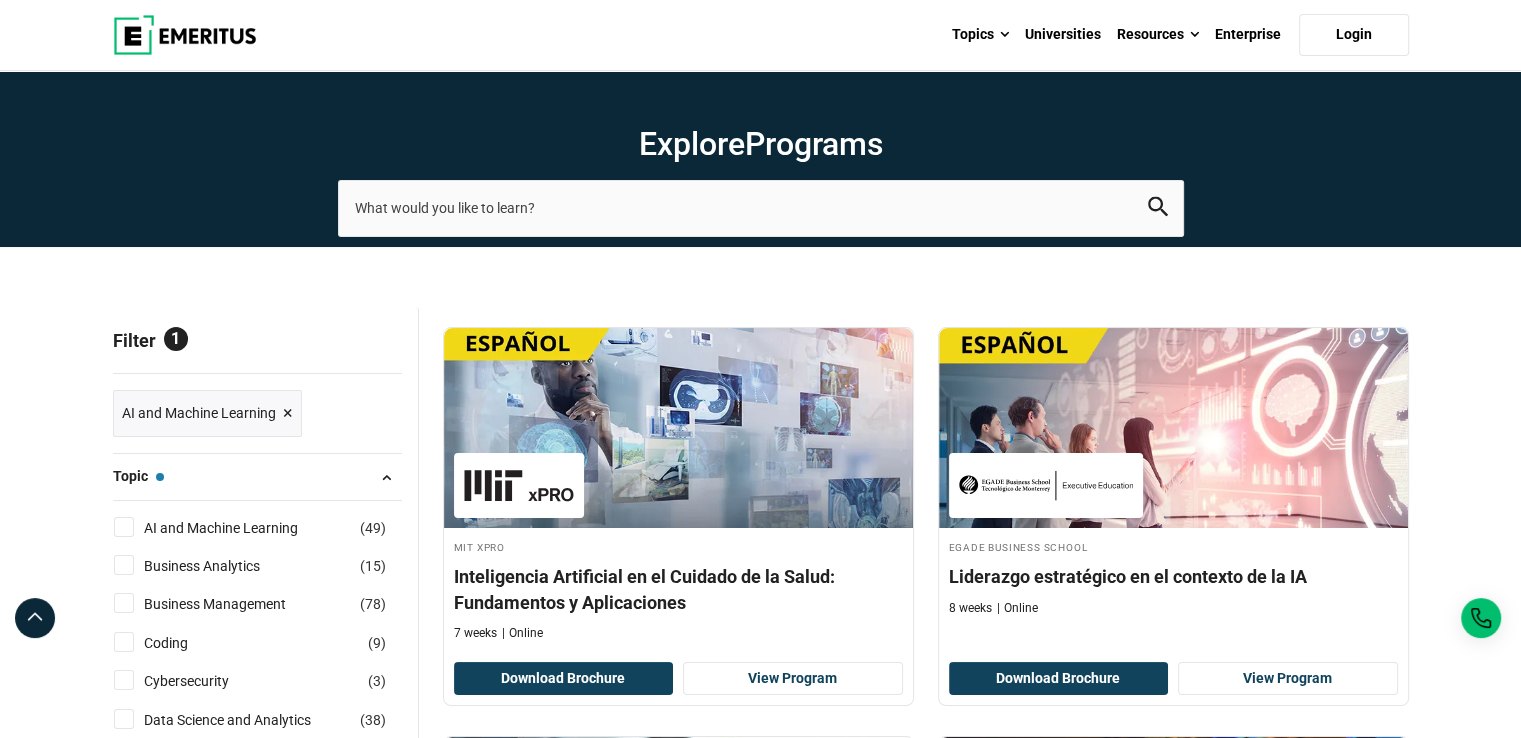 scroll, scrollTop: 266, scrollLeft: 0, axis: vertical 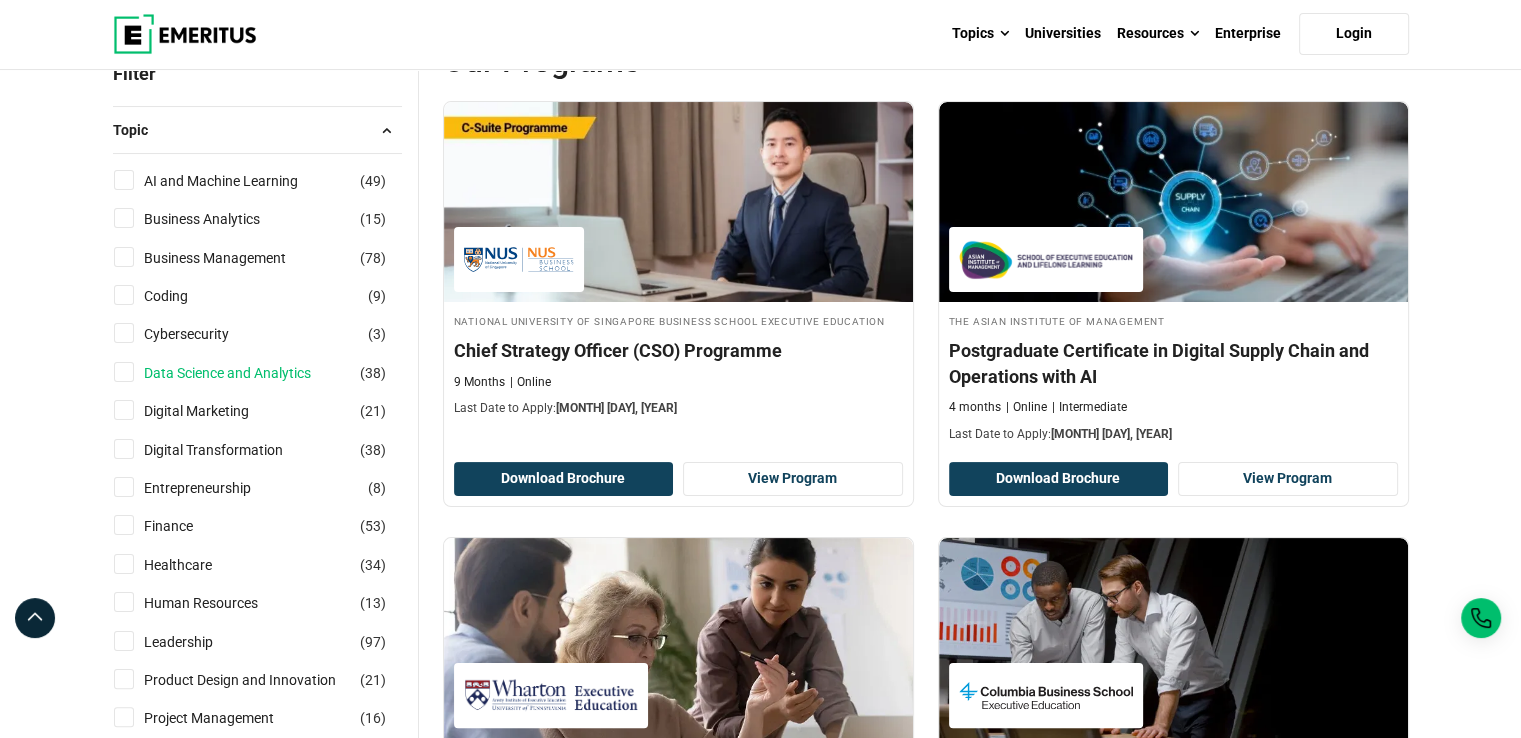 click on "Data Science and Analytics" at bounding box center [247, 373] 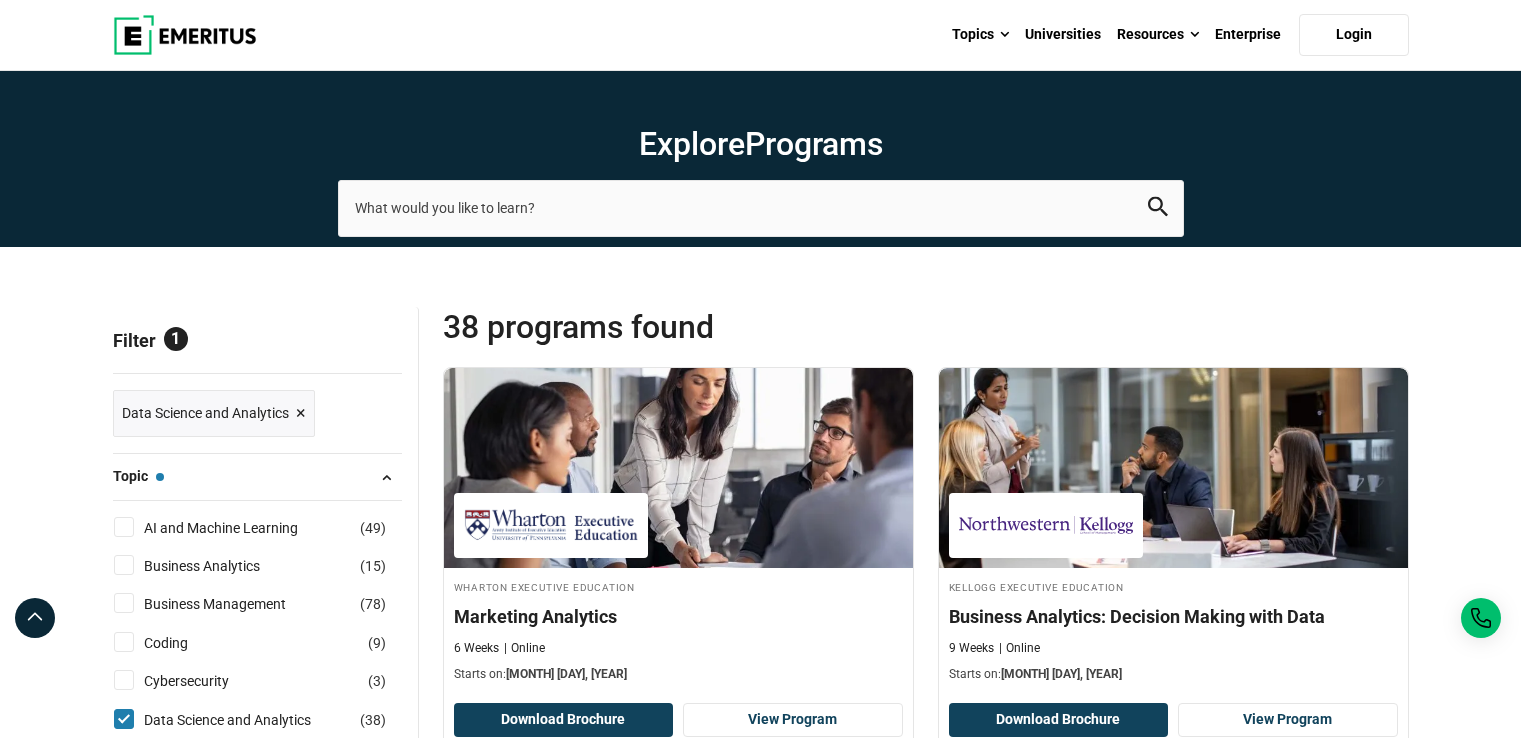 scroll, scrollTop: 0, scrollLeft: 0, axis: both 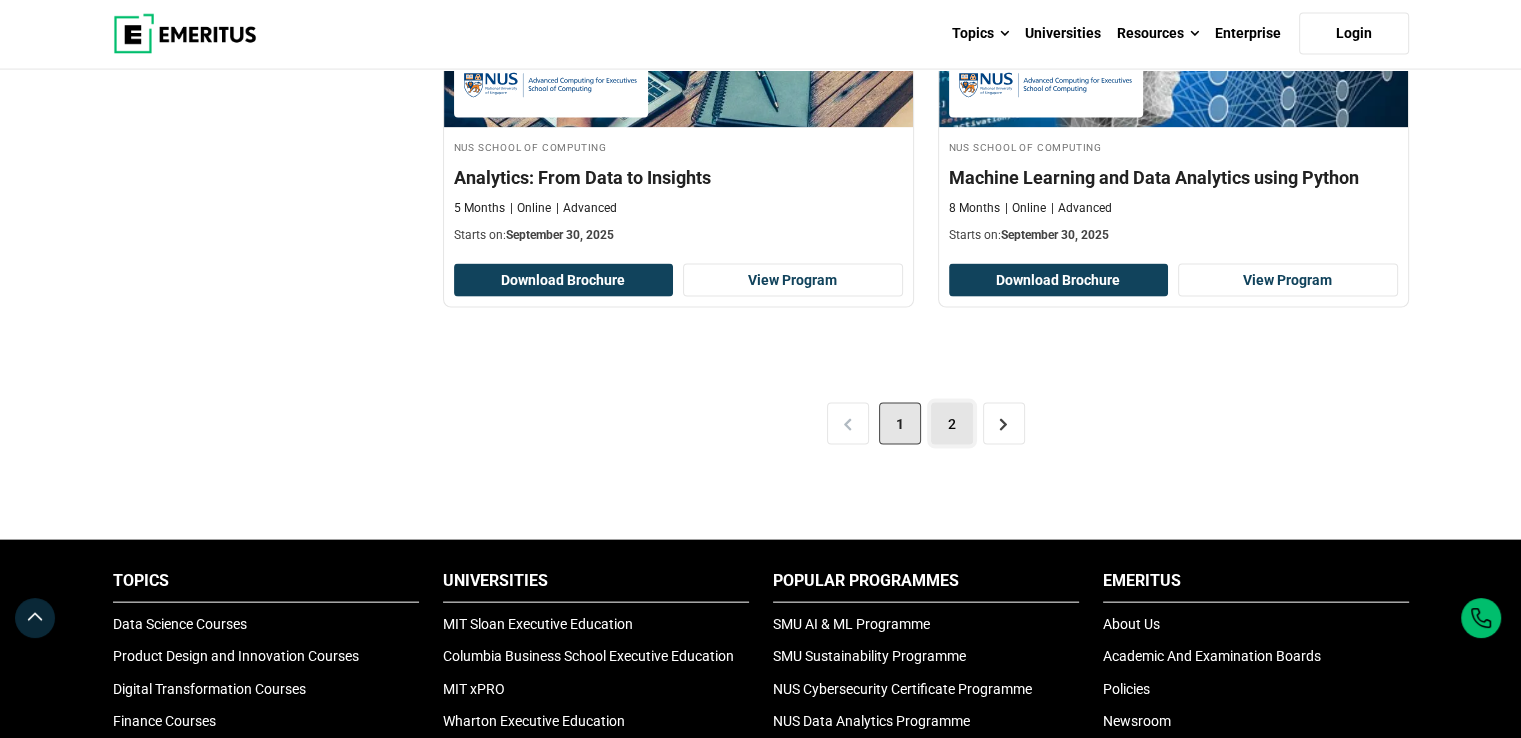 click on "2" at bounding box center [952, 424] 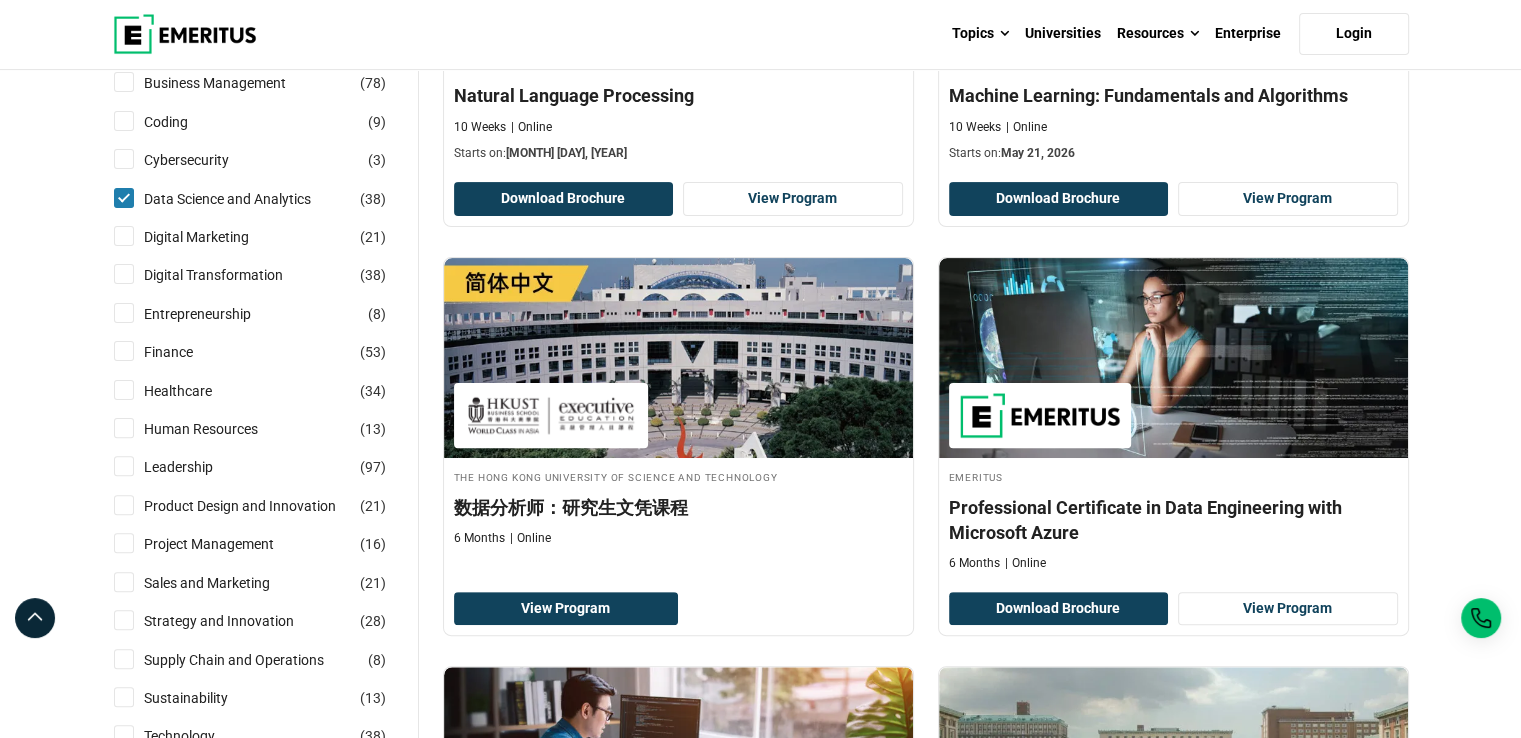scroll, scrollTop: 0, scrollLeft: 0, axis: both 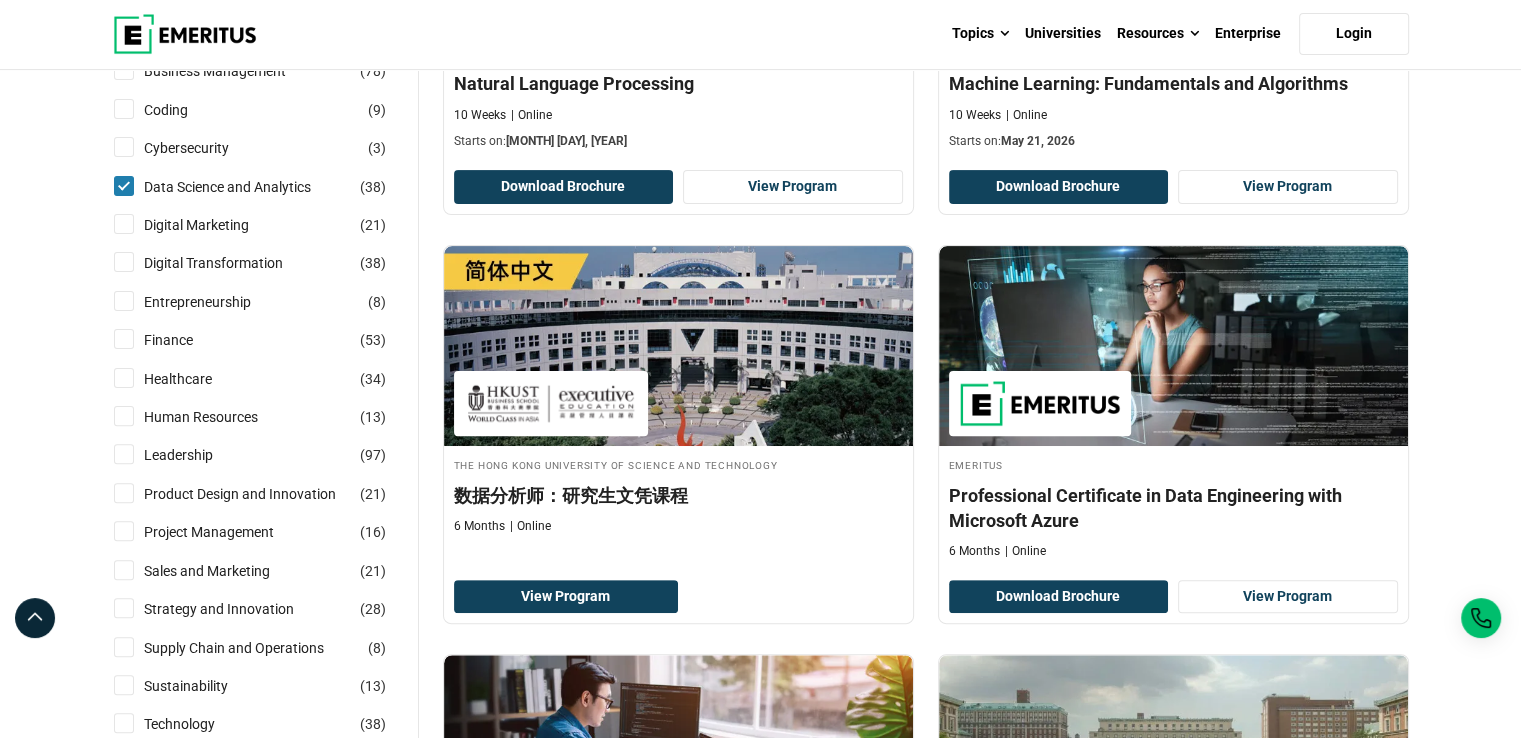 click on "Data Science and Analytics   ( 38 )" at bounding box center (124, 186) 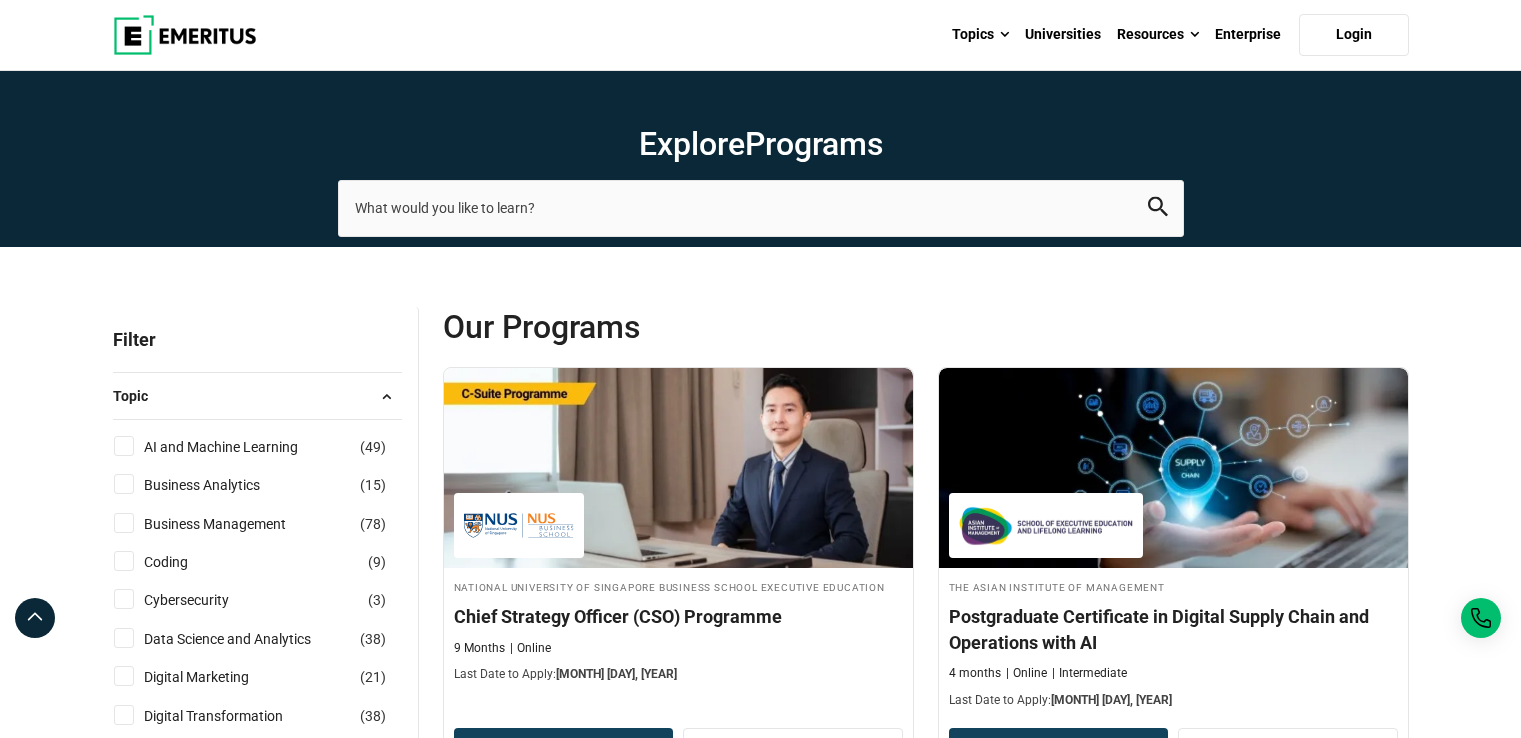 scroll, scrollTop: 0, scrollLeft: 0, axis: both 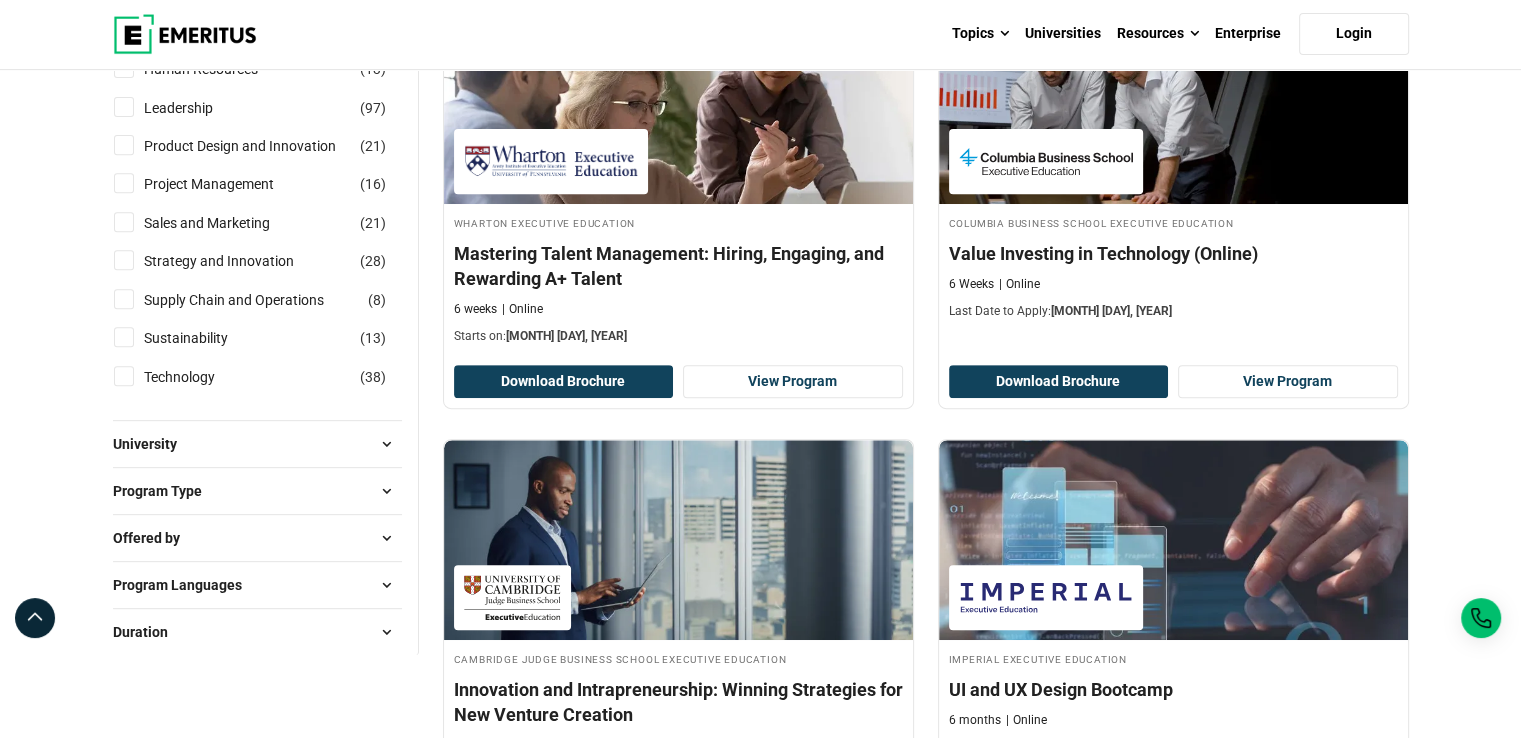 click on "Technology   ( 38 )" at bounding box center (257, 377) 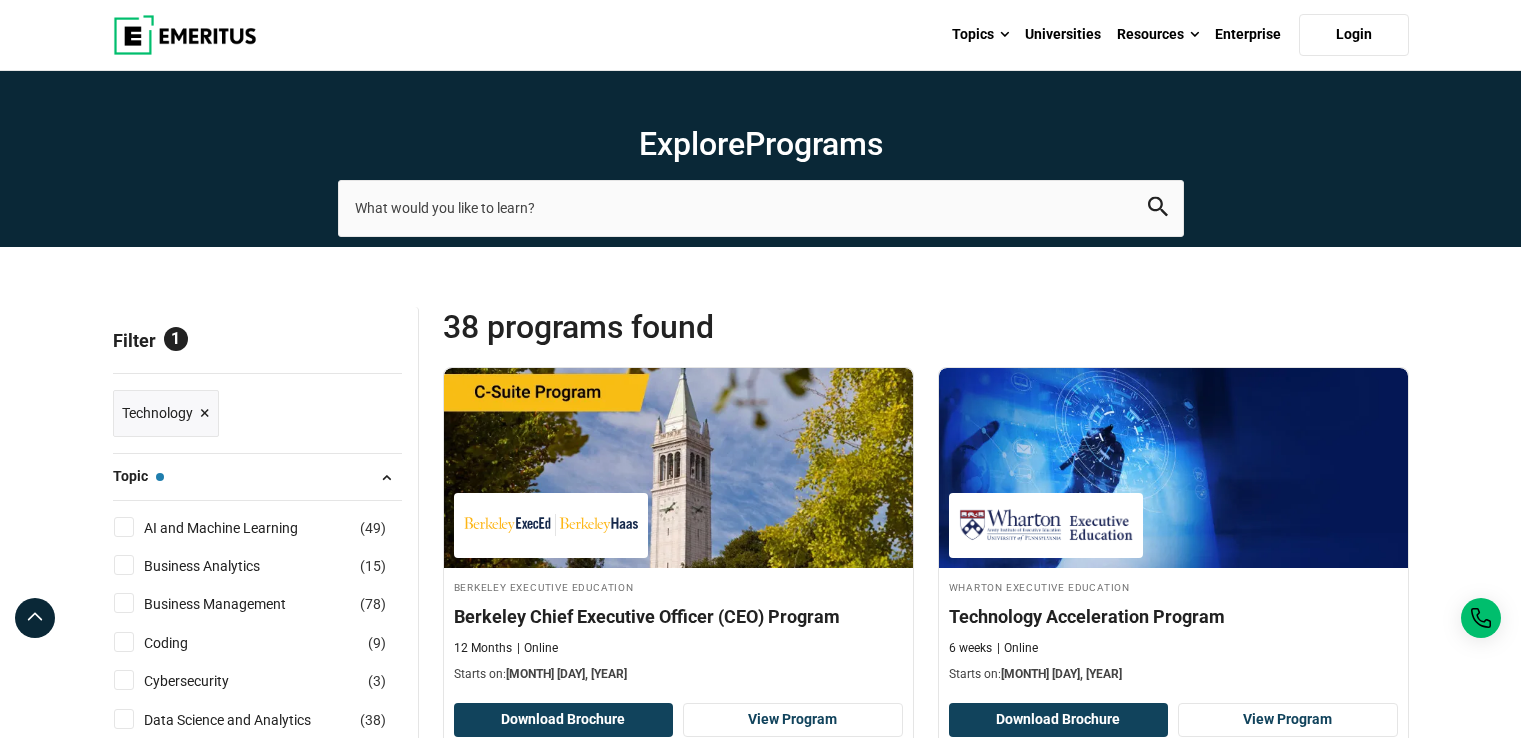 scroll, scrollTop: 266, scrollLeft: 0, axis: vertical 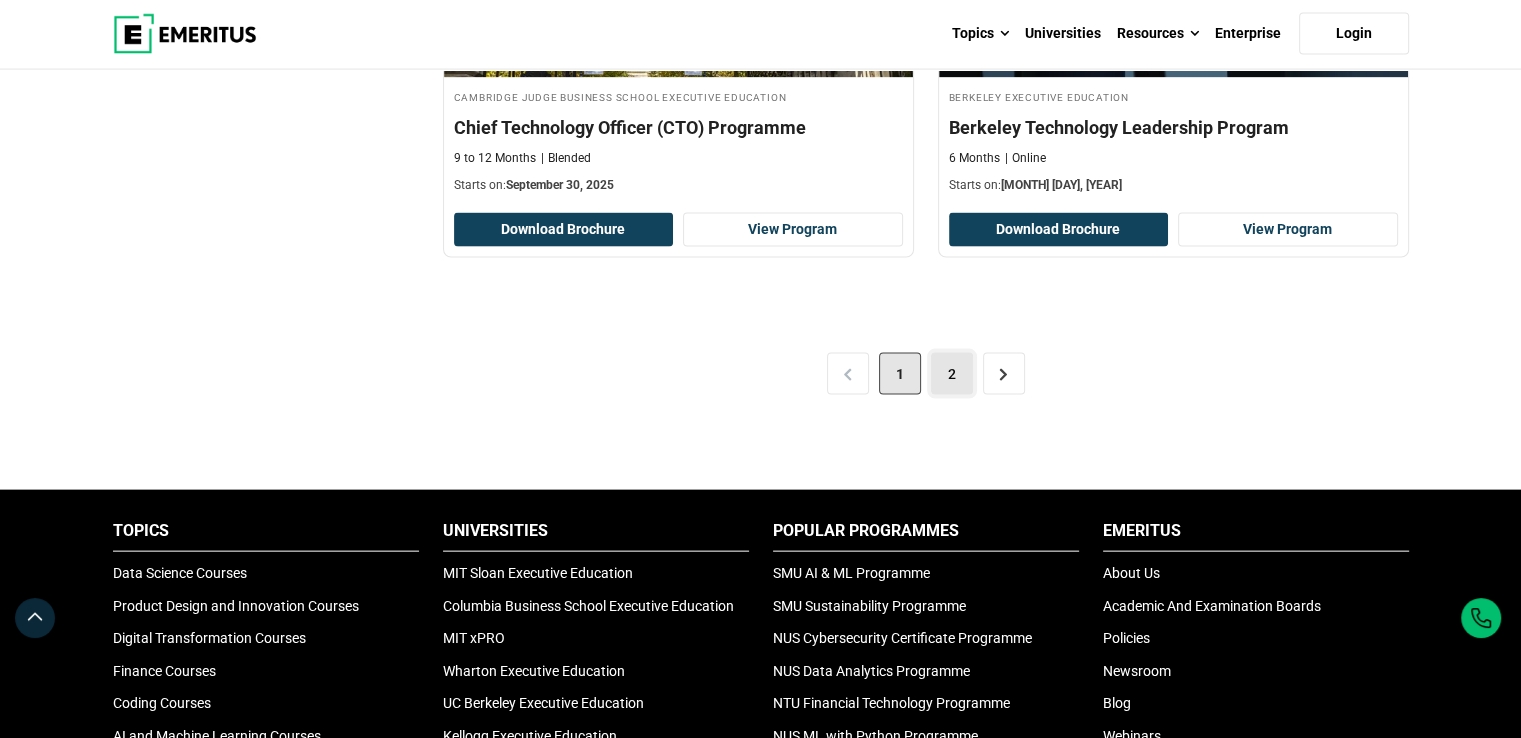 click on "2" at bounding box center (952, 374) 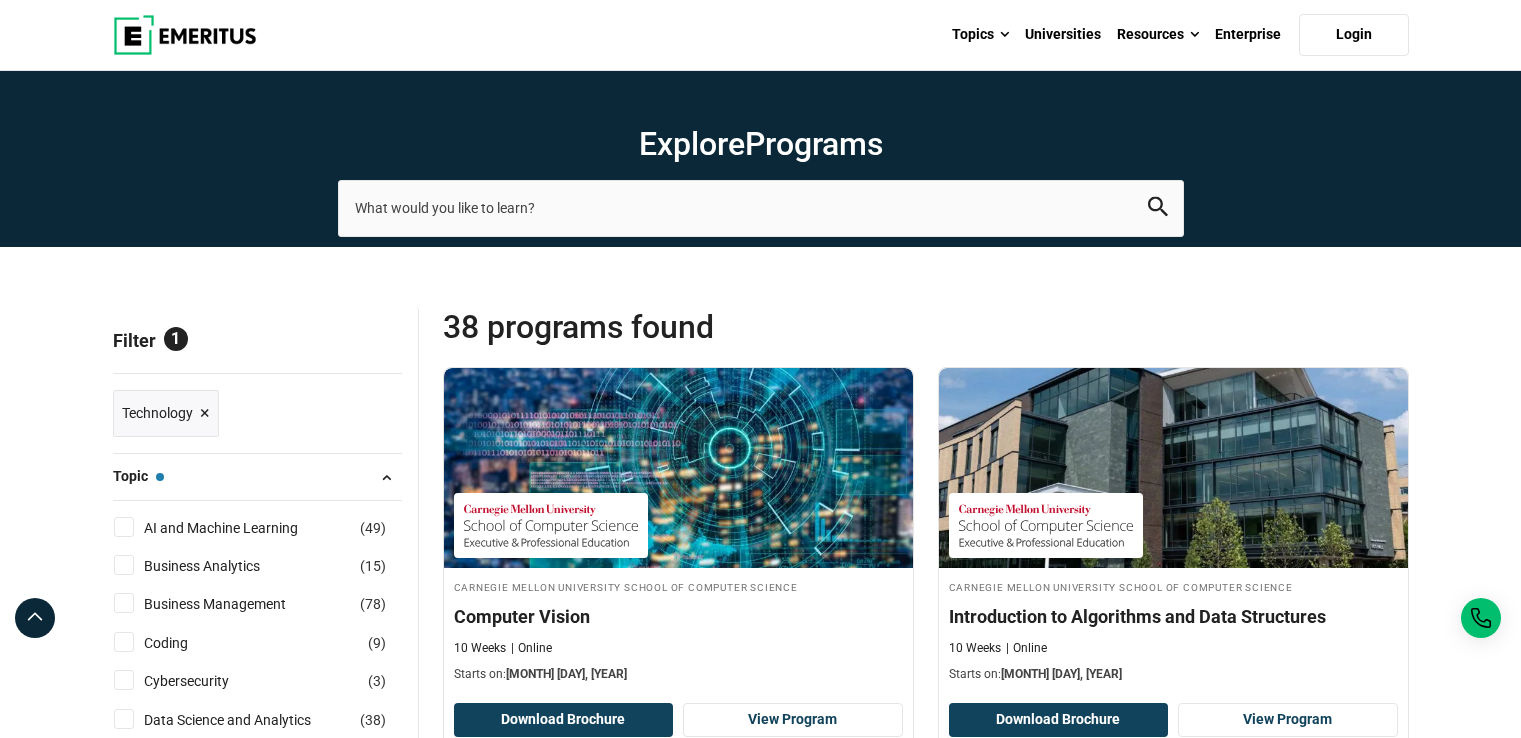 scroll, scrollTop: 0, scrollLeft: 0, axis: both 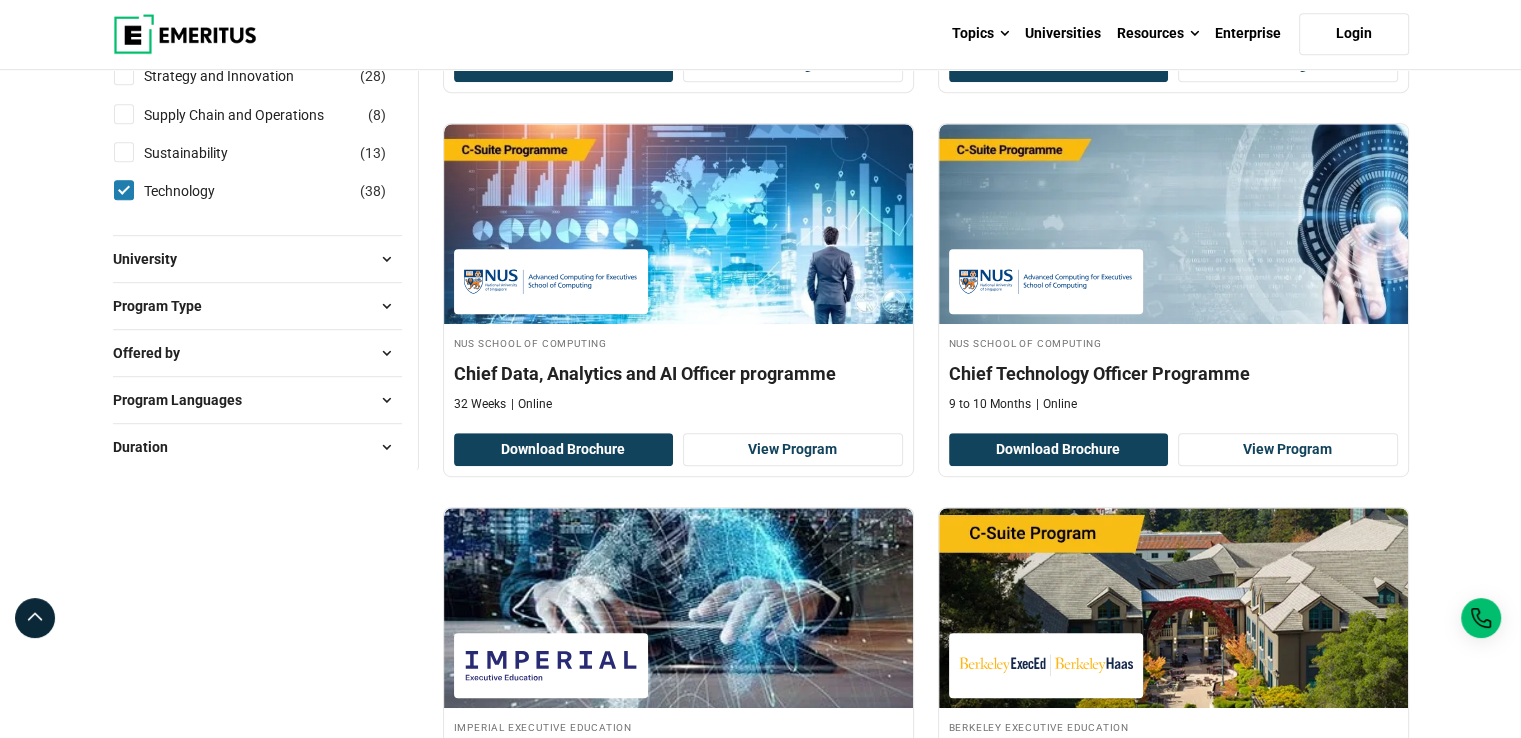 click at bounding box center (387, 306) 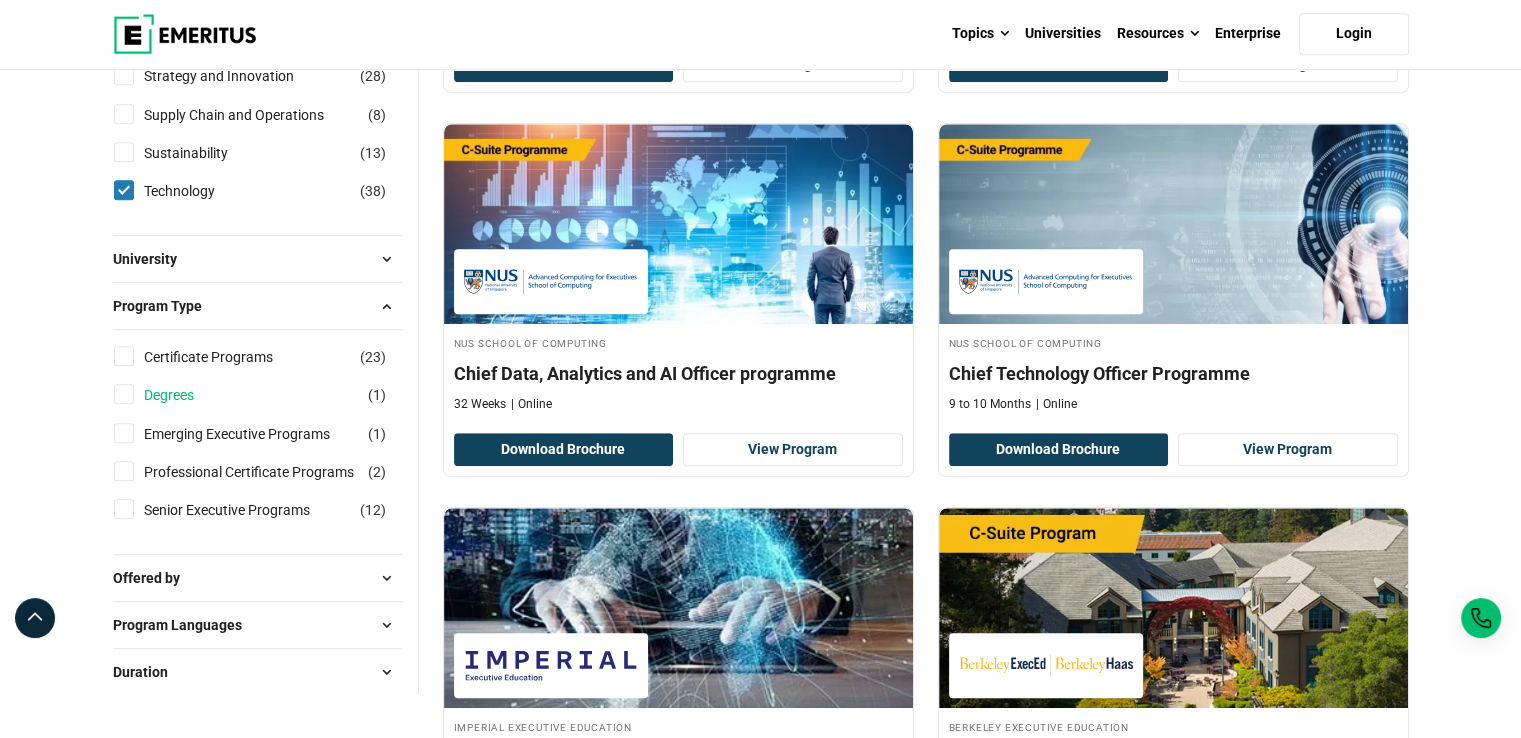 click on "Degrees" at bounding box center [189, 395] 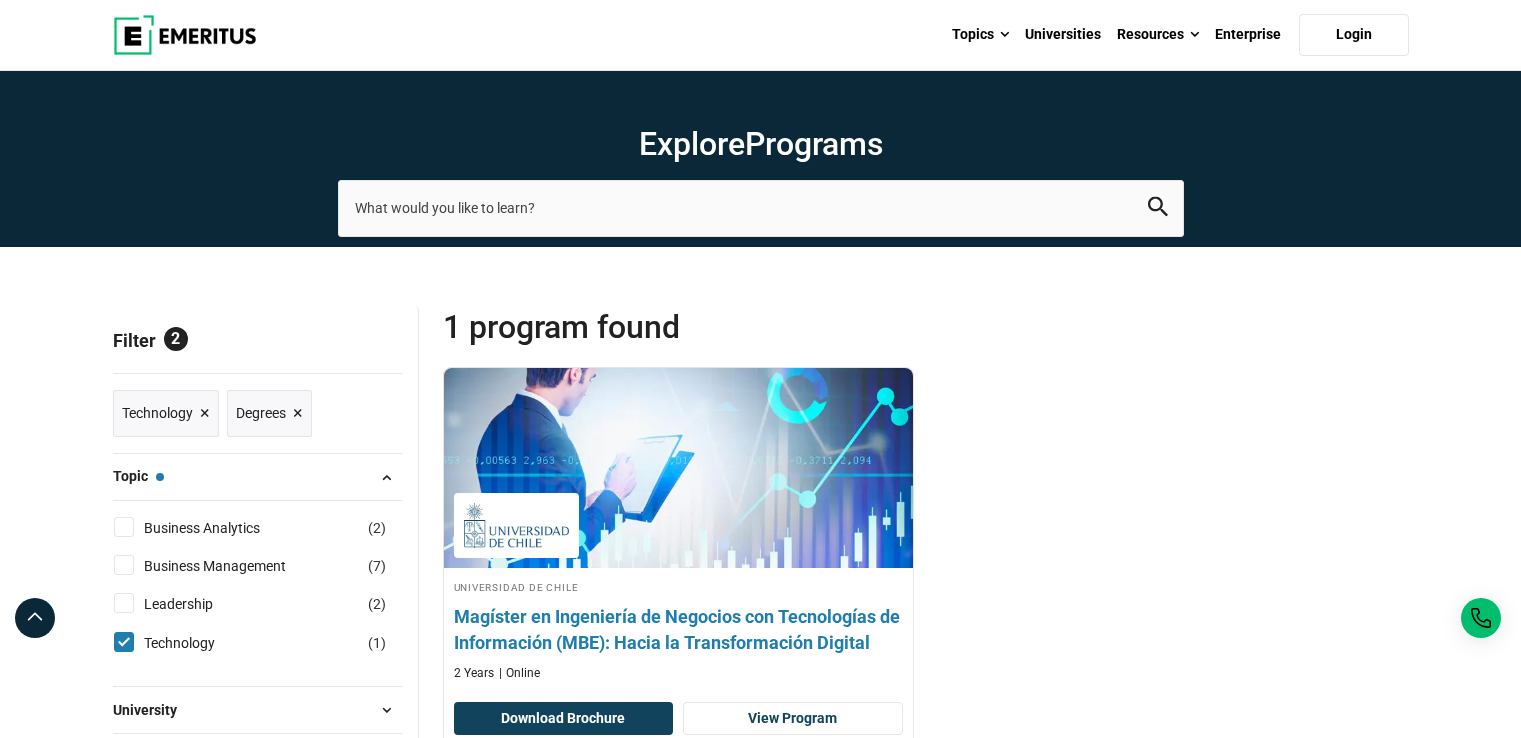 scroll, scrollTop: 0, scrollLeft: 0, axis: both 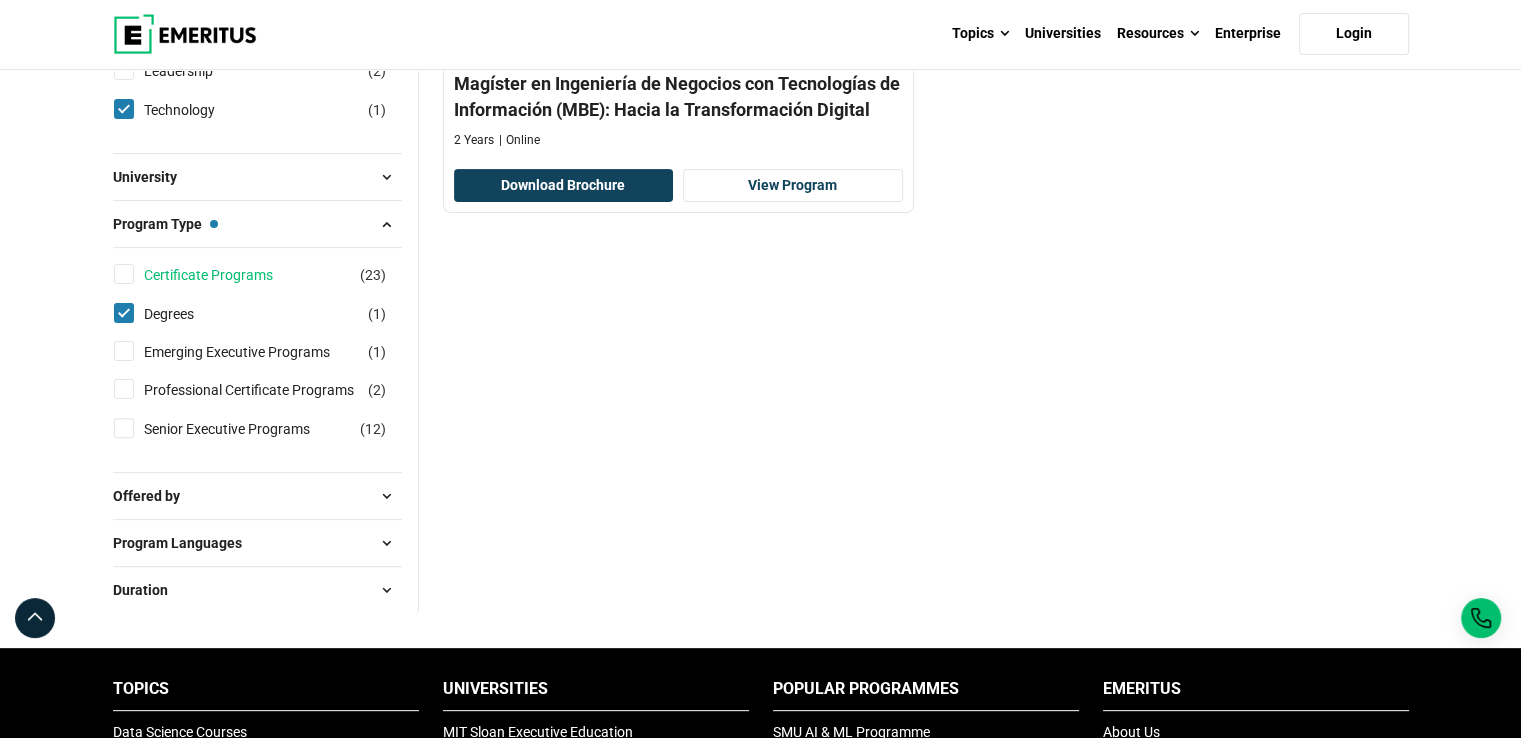 click on "Certificate Programs" at bounding box center [228, 275] 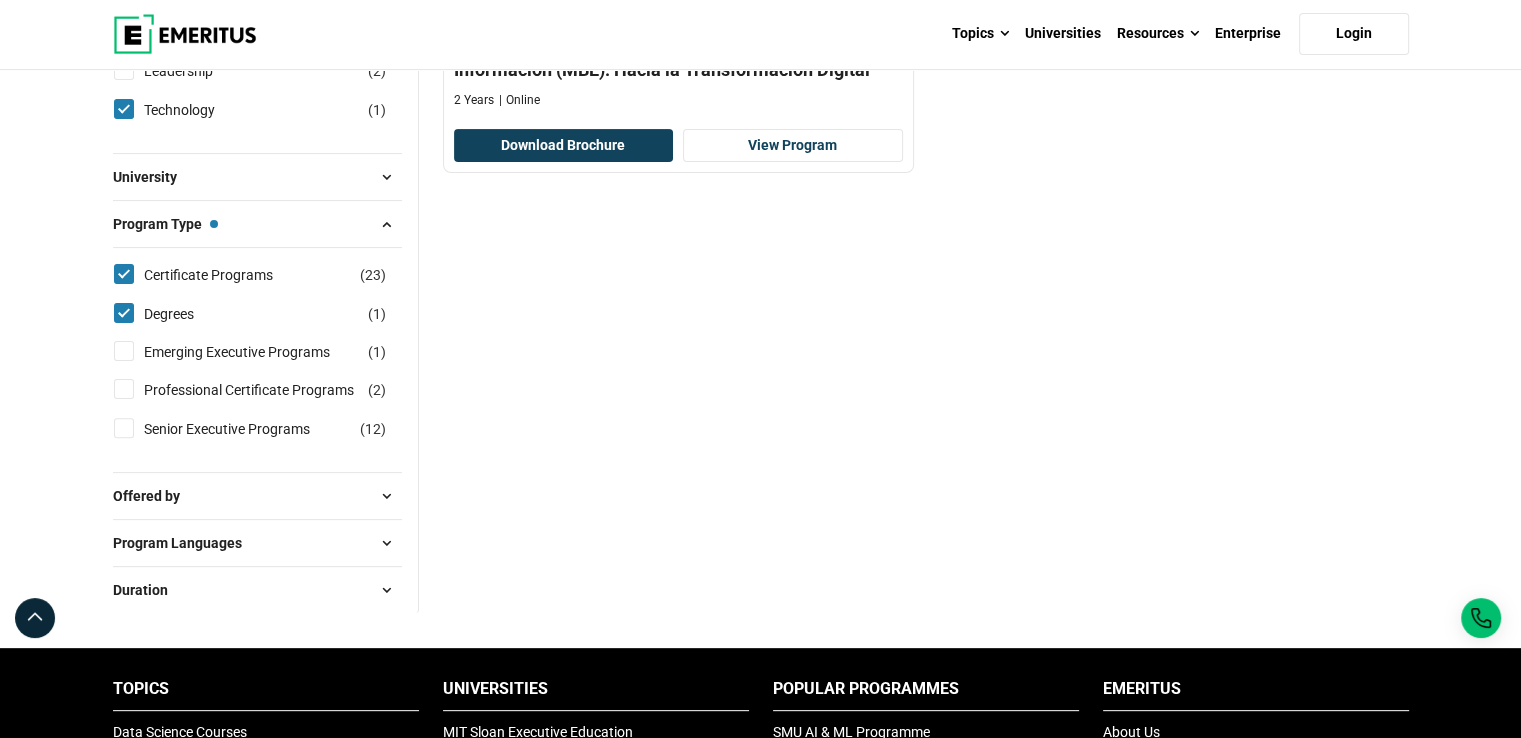 click on "Degrees   ( 1 )" at bounding box center (124, 313) 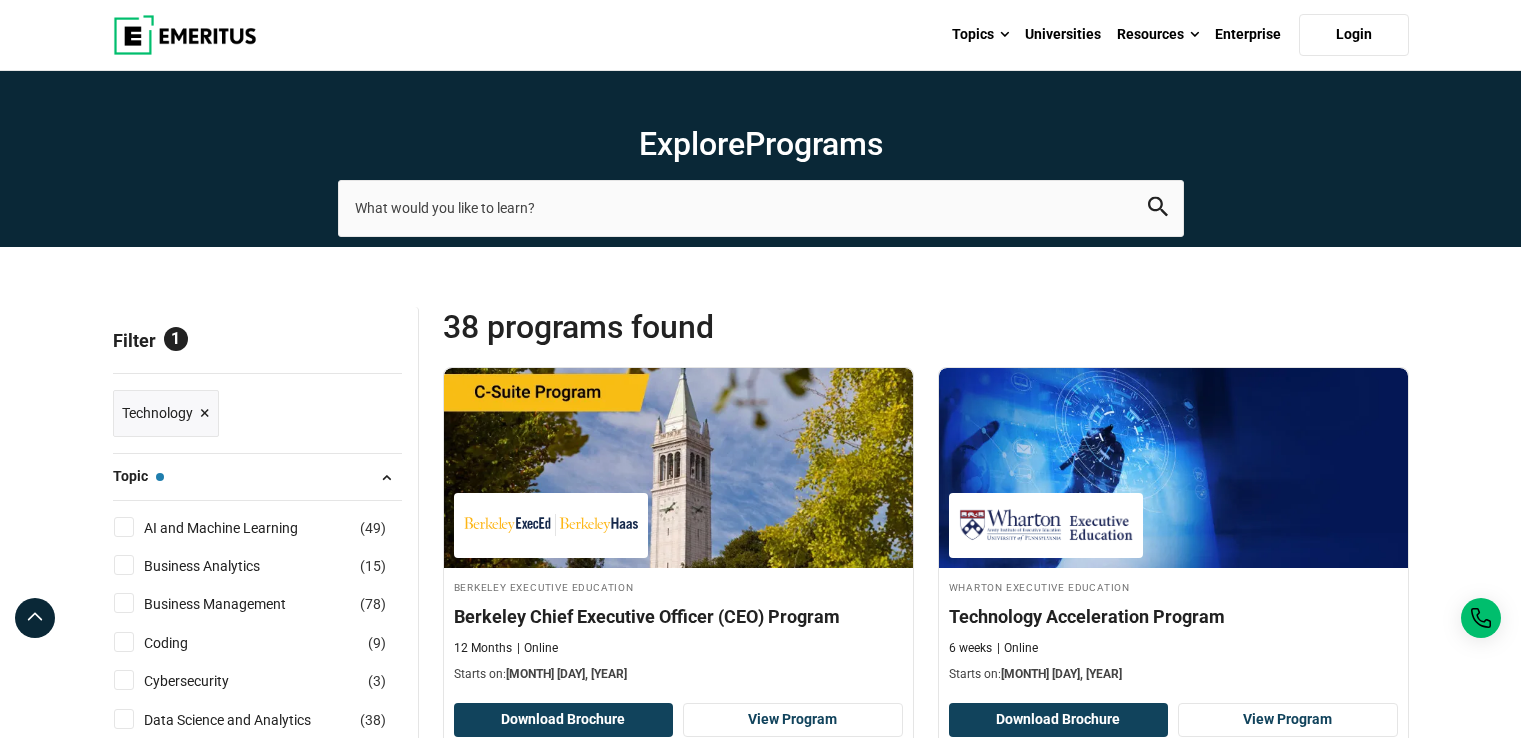 scroll, scrollTop: 0, scrollLeft: 0, axis: both 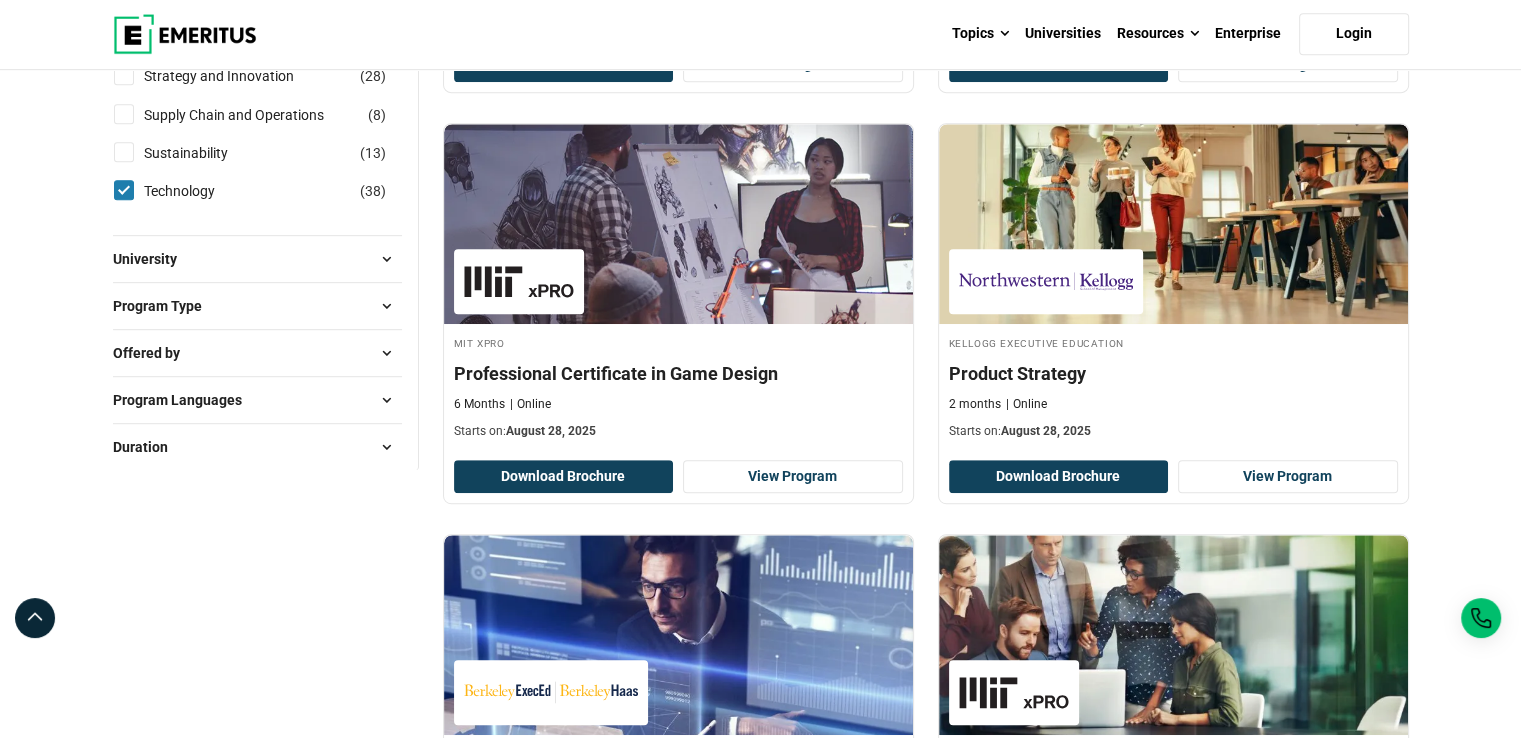 click on "Program Type" at bounding box center [257, 306] 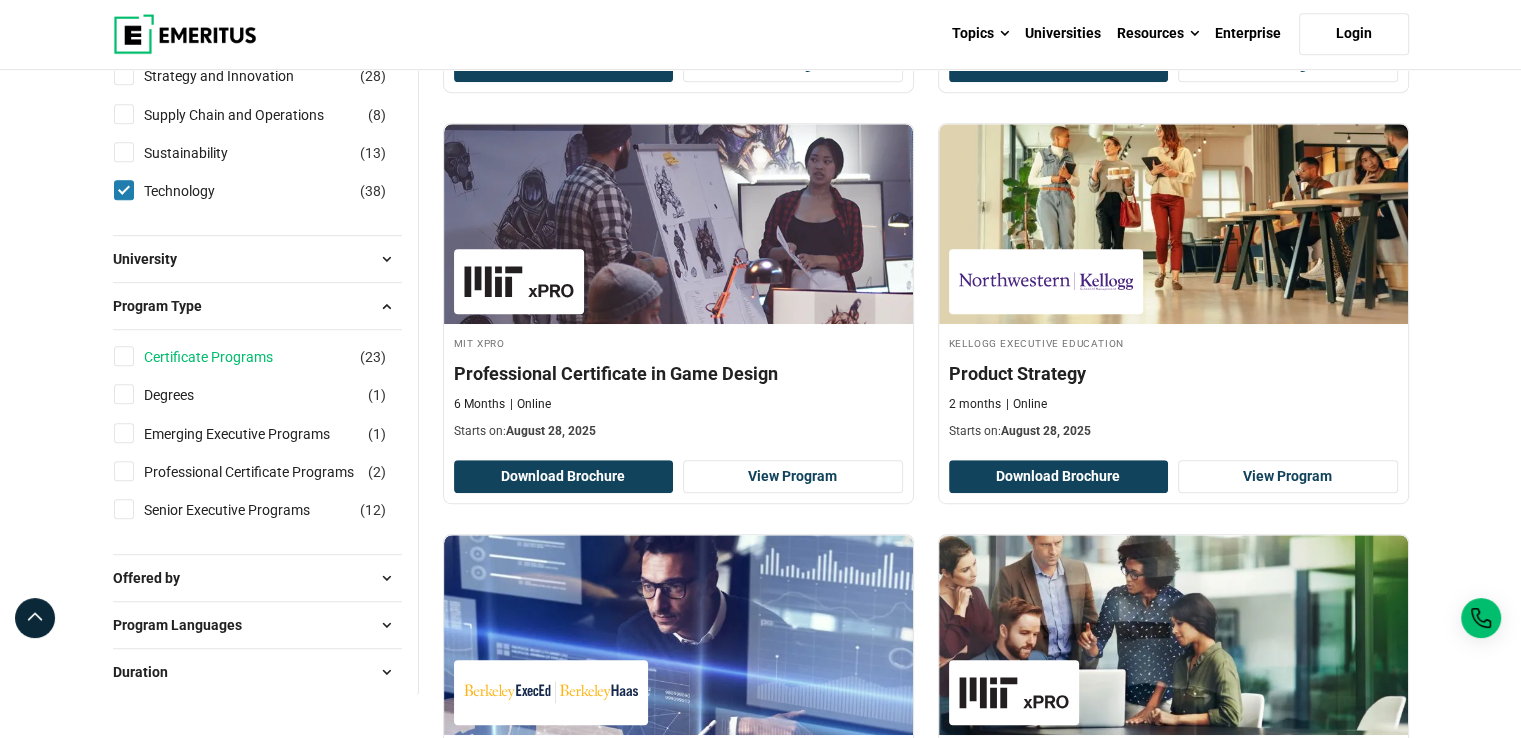 click on "Certificate Programs" at bounding box center (228, 357) 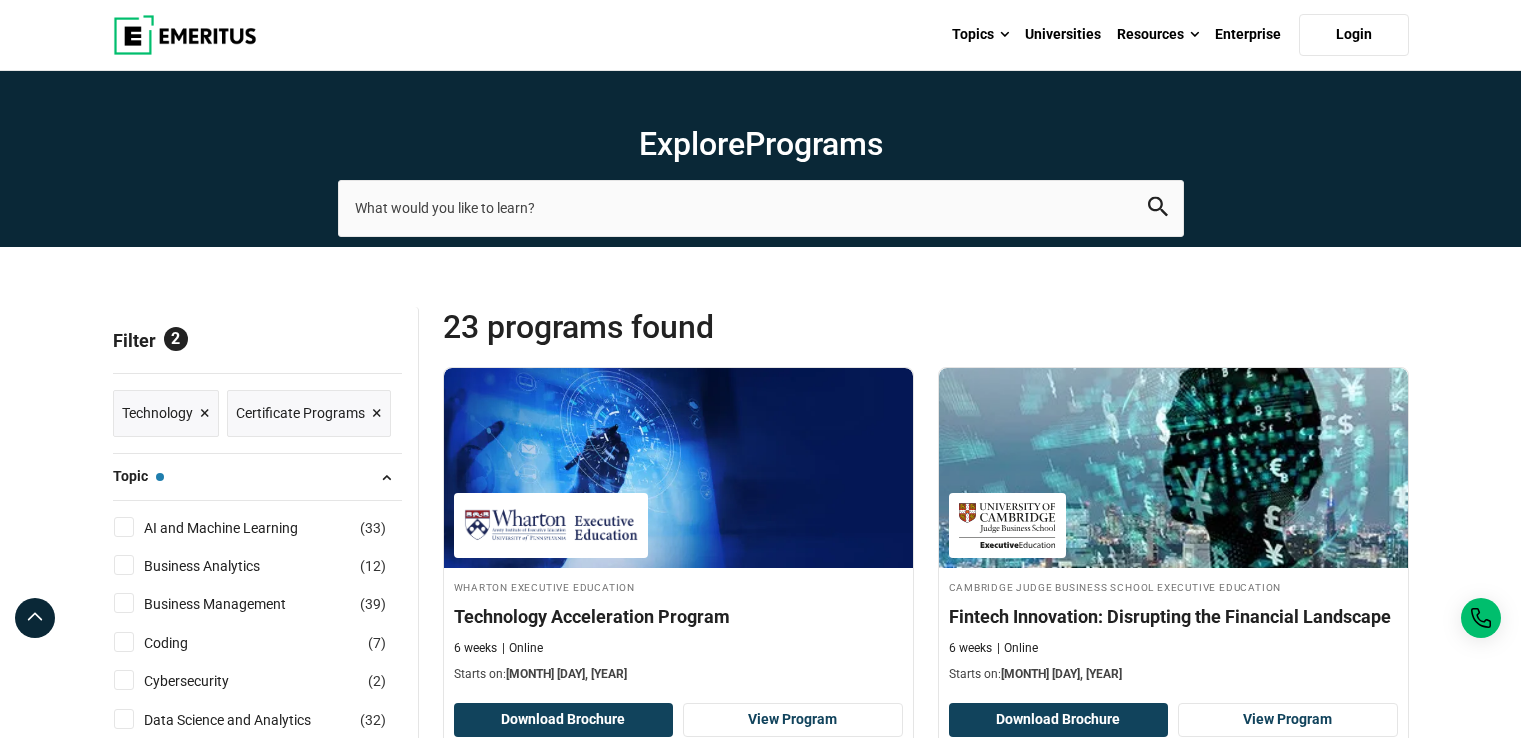 scroll, scrollTop: 0, scrollLeft: 0, axis: both 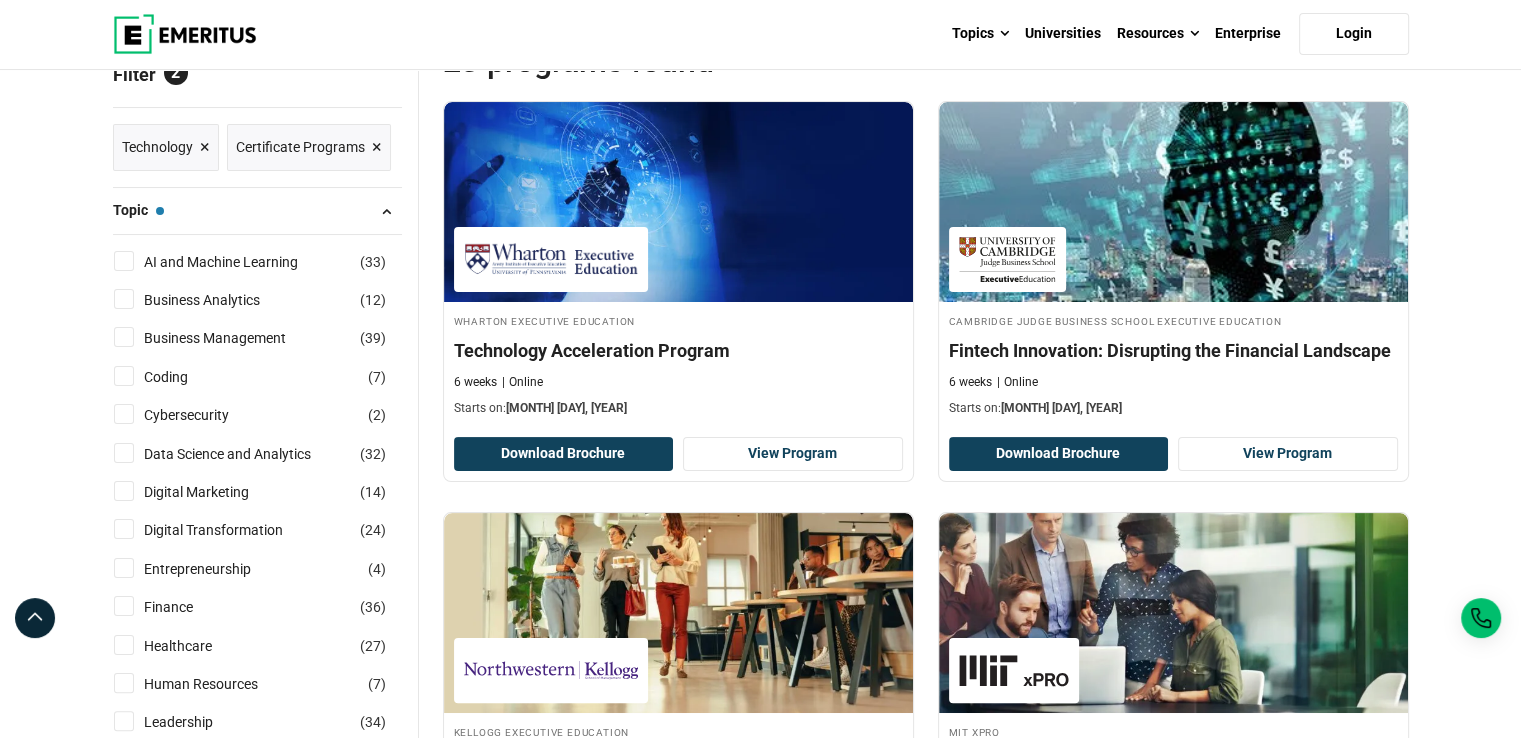 click on "Technology
×" at bounding box center (166, 147) 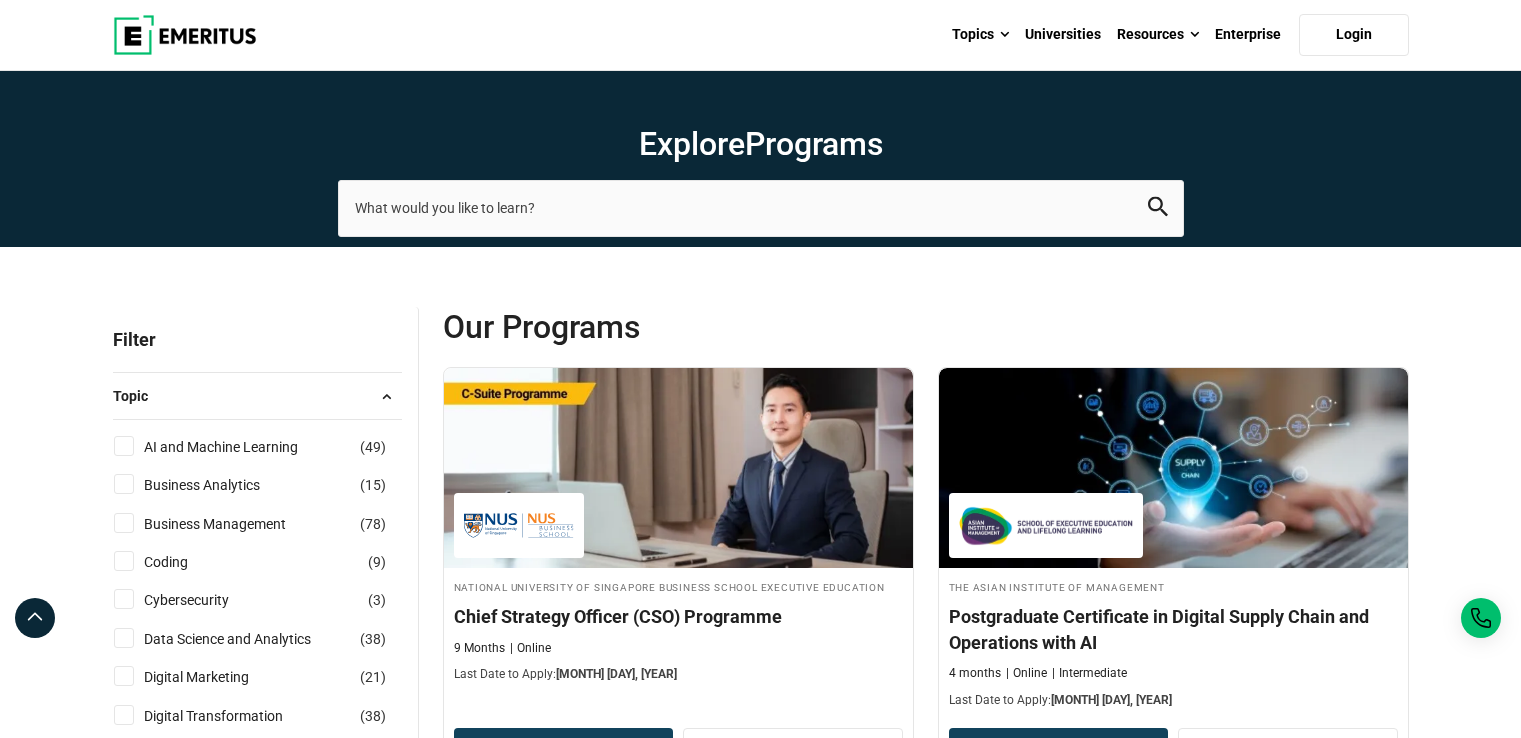 scroll, scrollTop: 0, scrollLeft: 0, axis: both 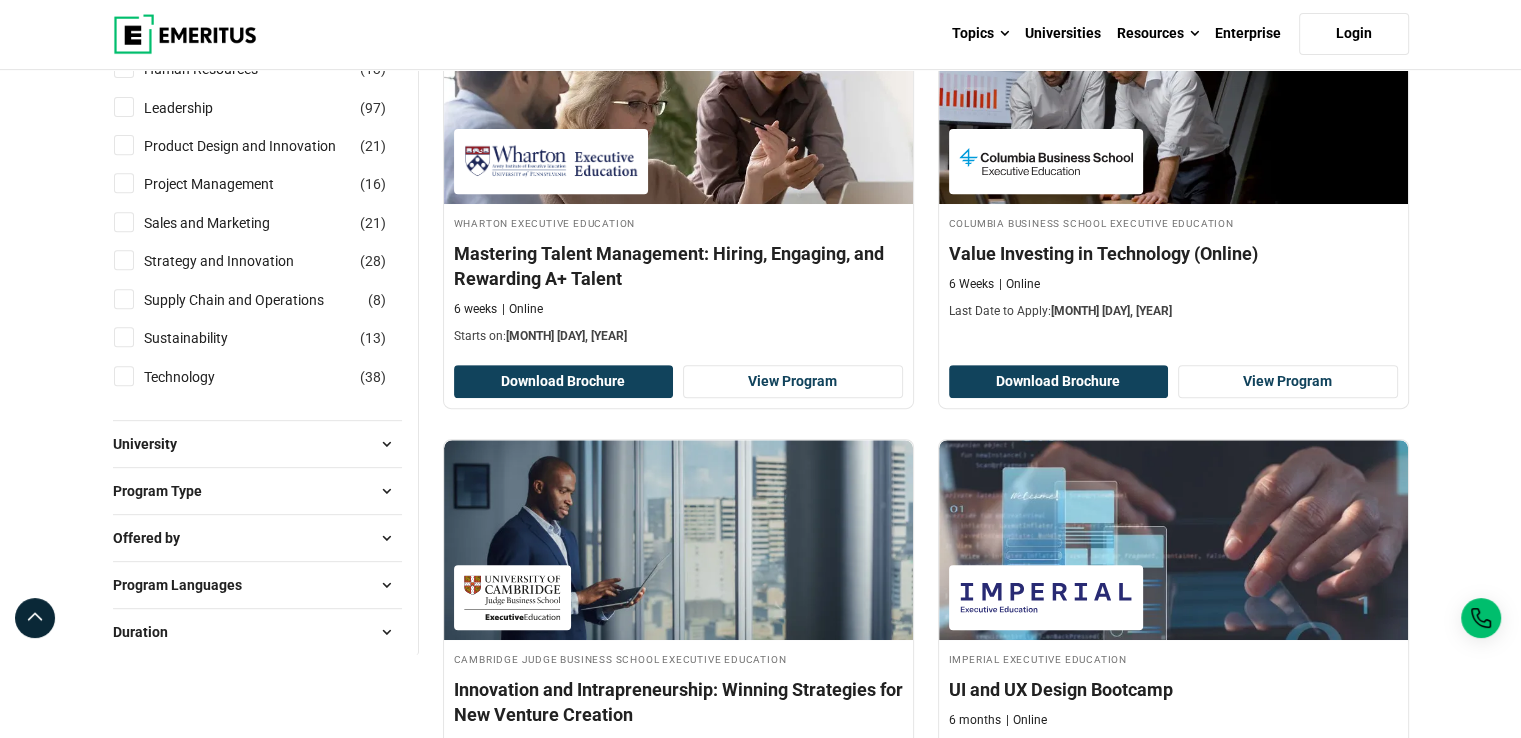 click on "Program Type" at bounding box center (257, 491) 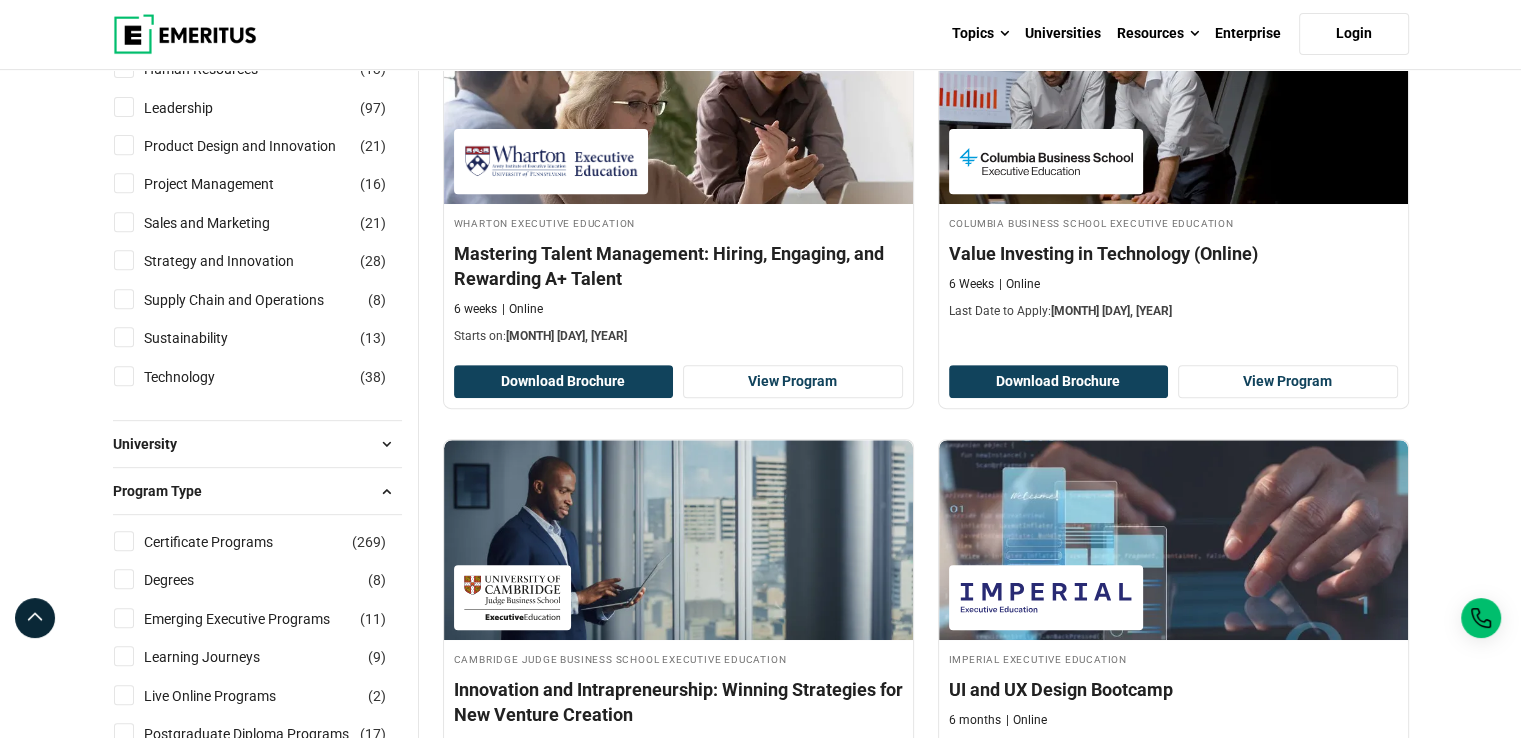 scroll, scrollTop: 1066, scrollLeft: 0, axis: vertical 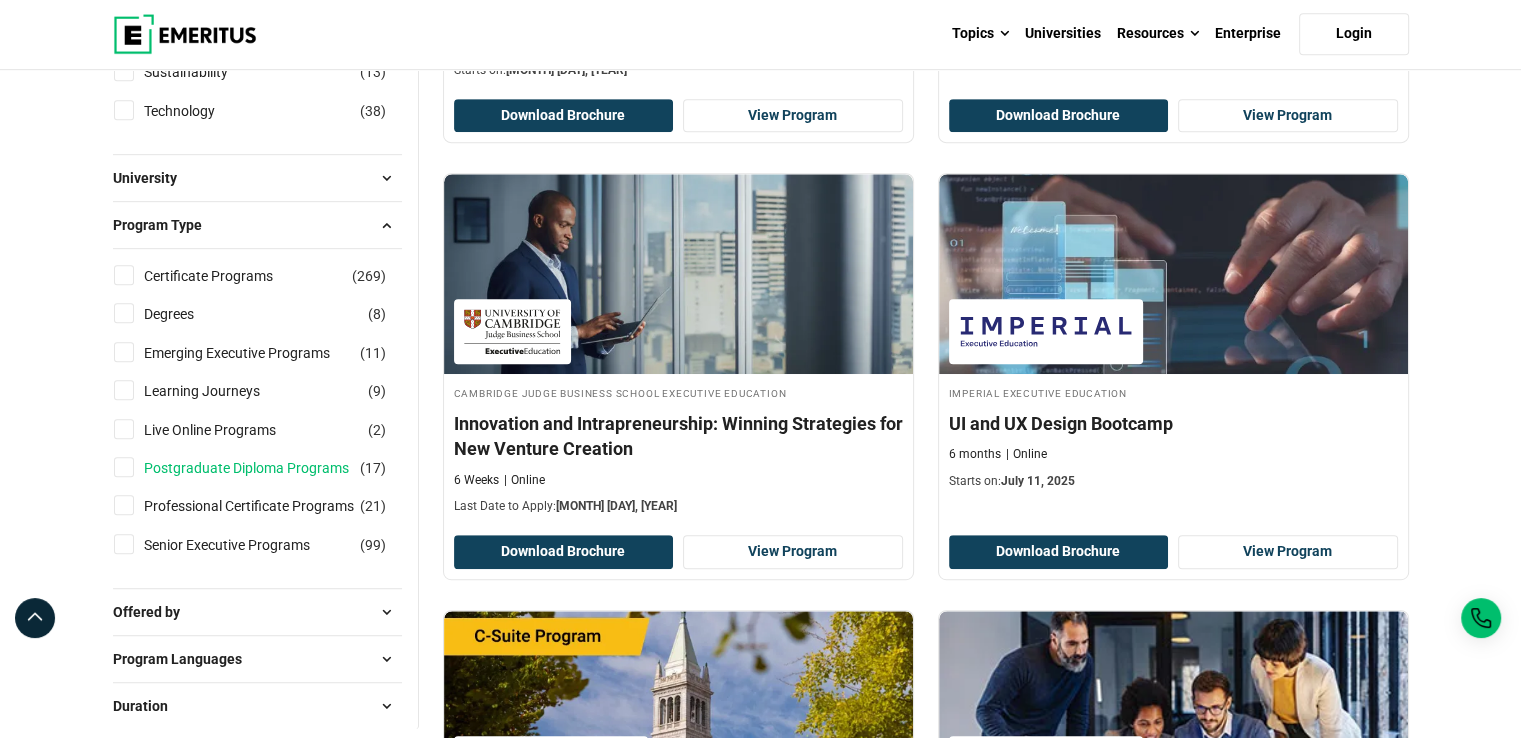 click on "Postgraduate Diploma Programs" at bounding box center [266, 468] 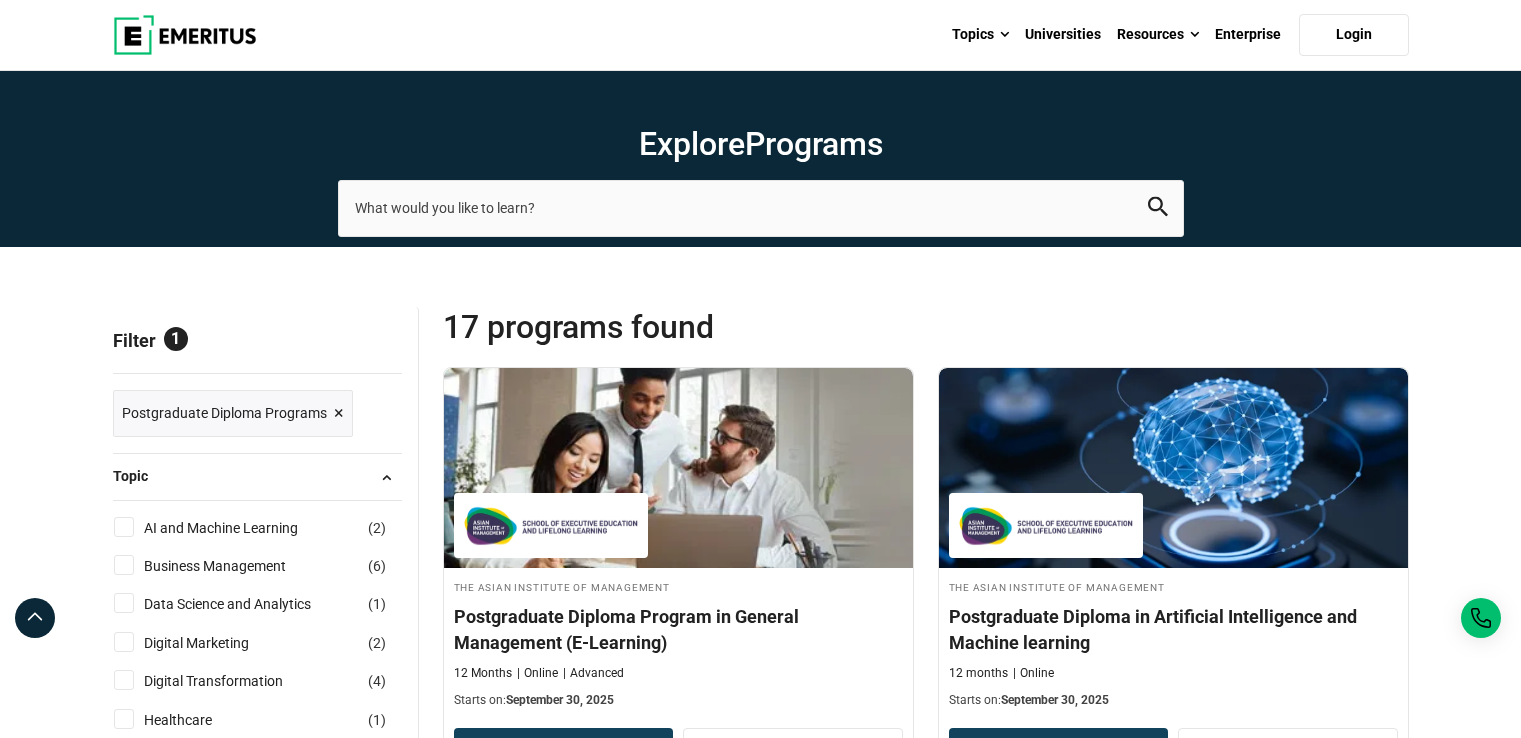 scroll, scrollTop: 0, scrollLeft: 0, axis: both 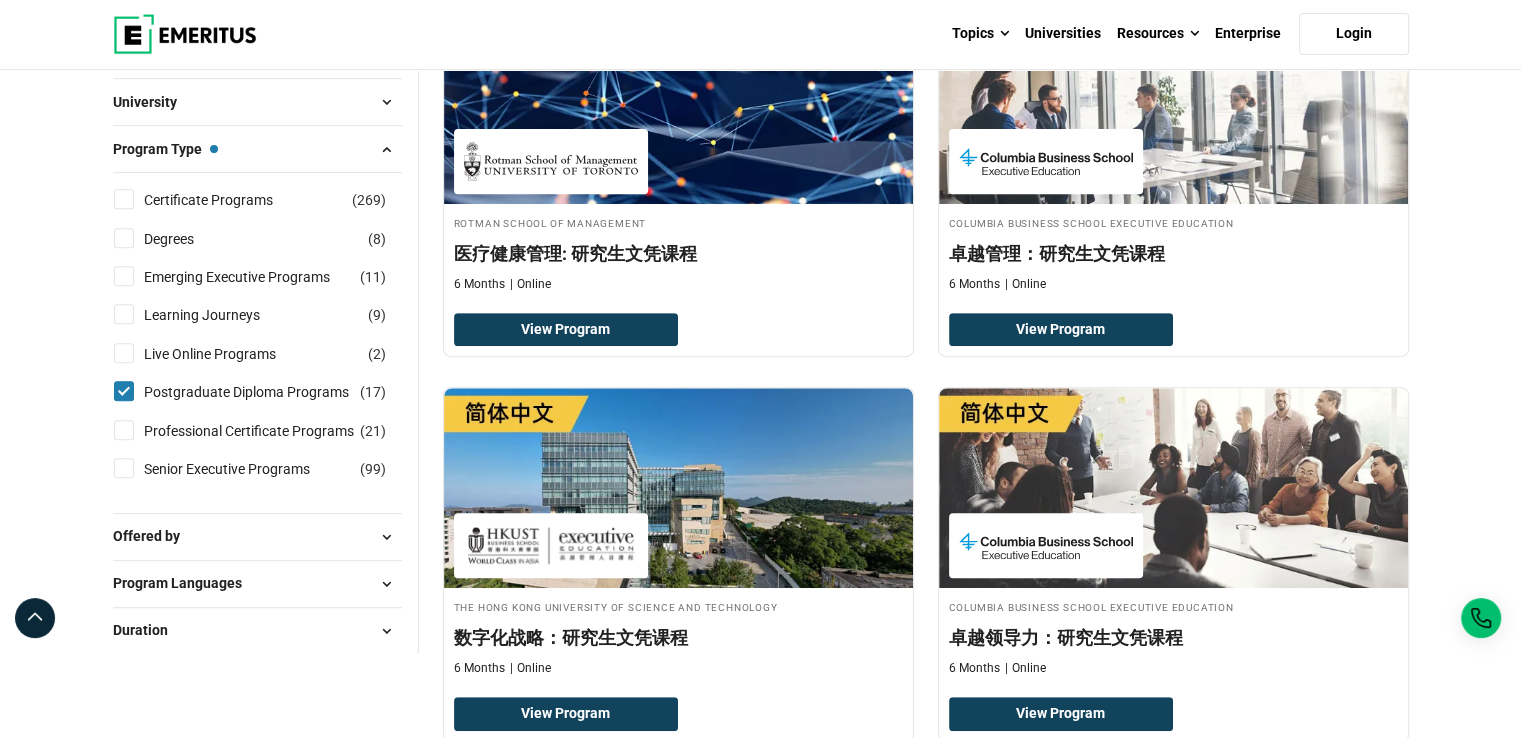 click on "Postgraduate Diploma Programs   ( 17 )" at bounding box center [124, 391] 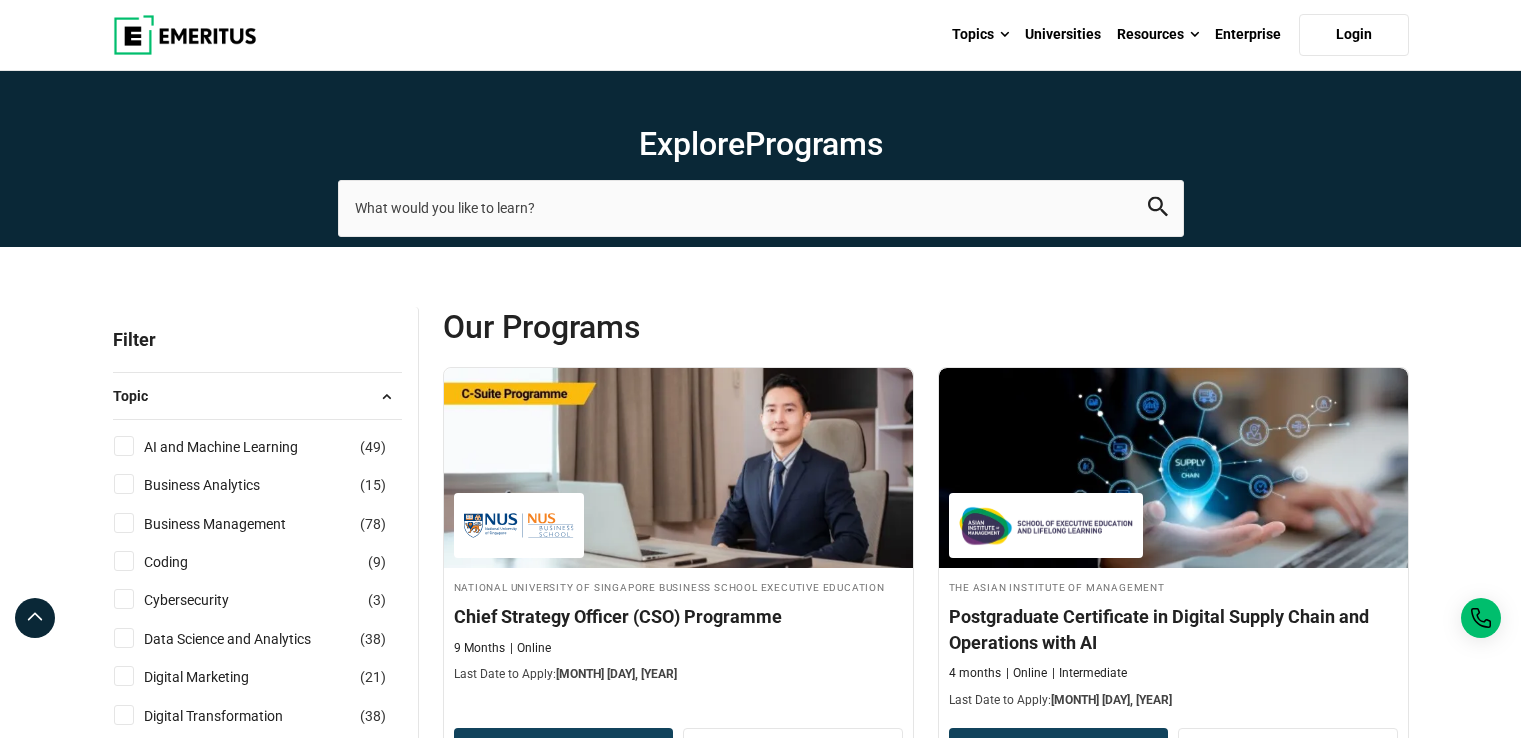 scroll, scrollTop: 501, scrollLeft: 0, axis: vertical 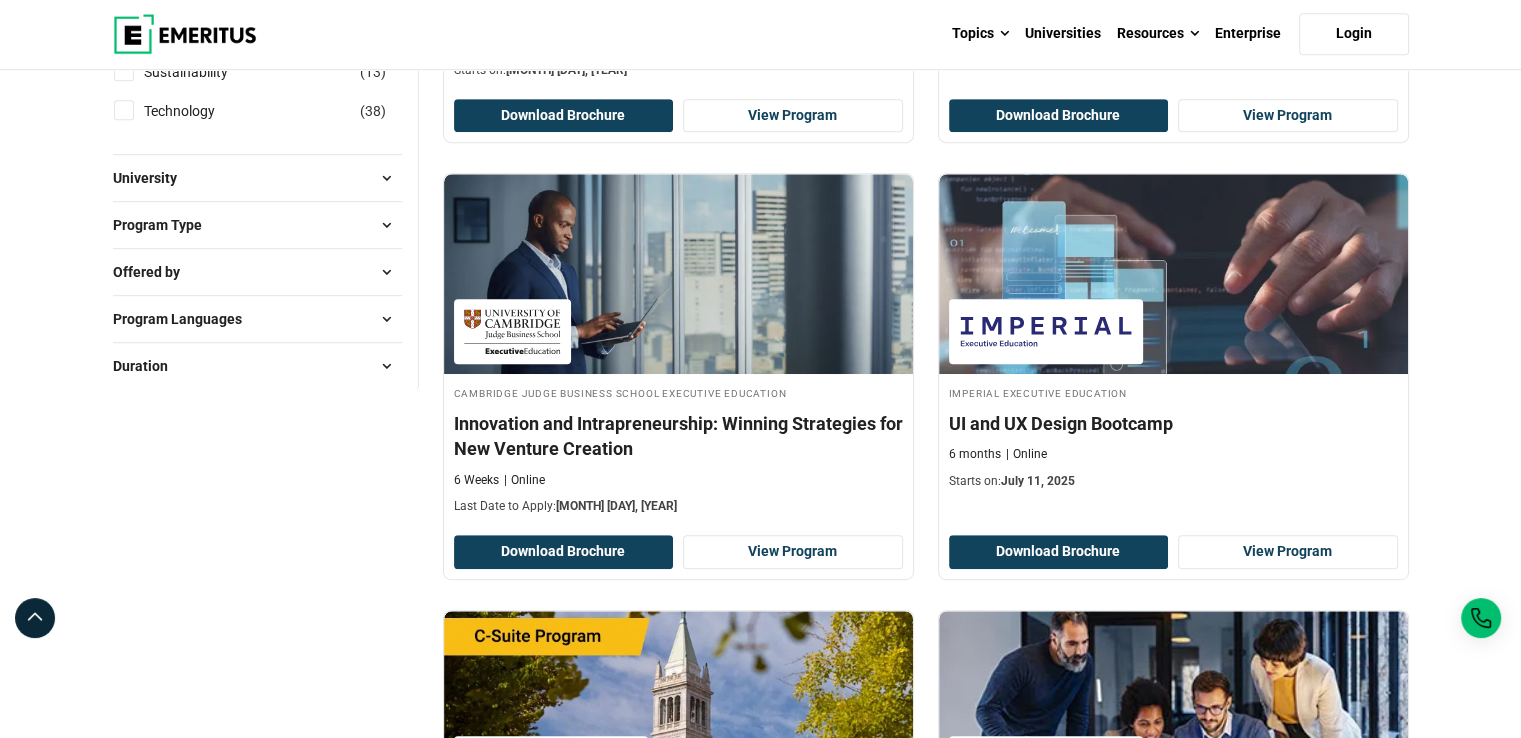 click on "Program Type" at bounding box center (257, 225) 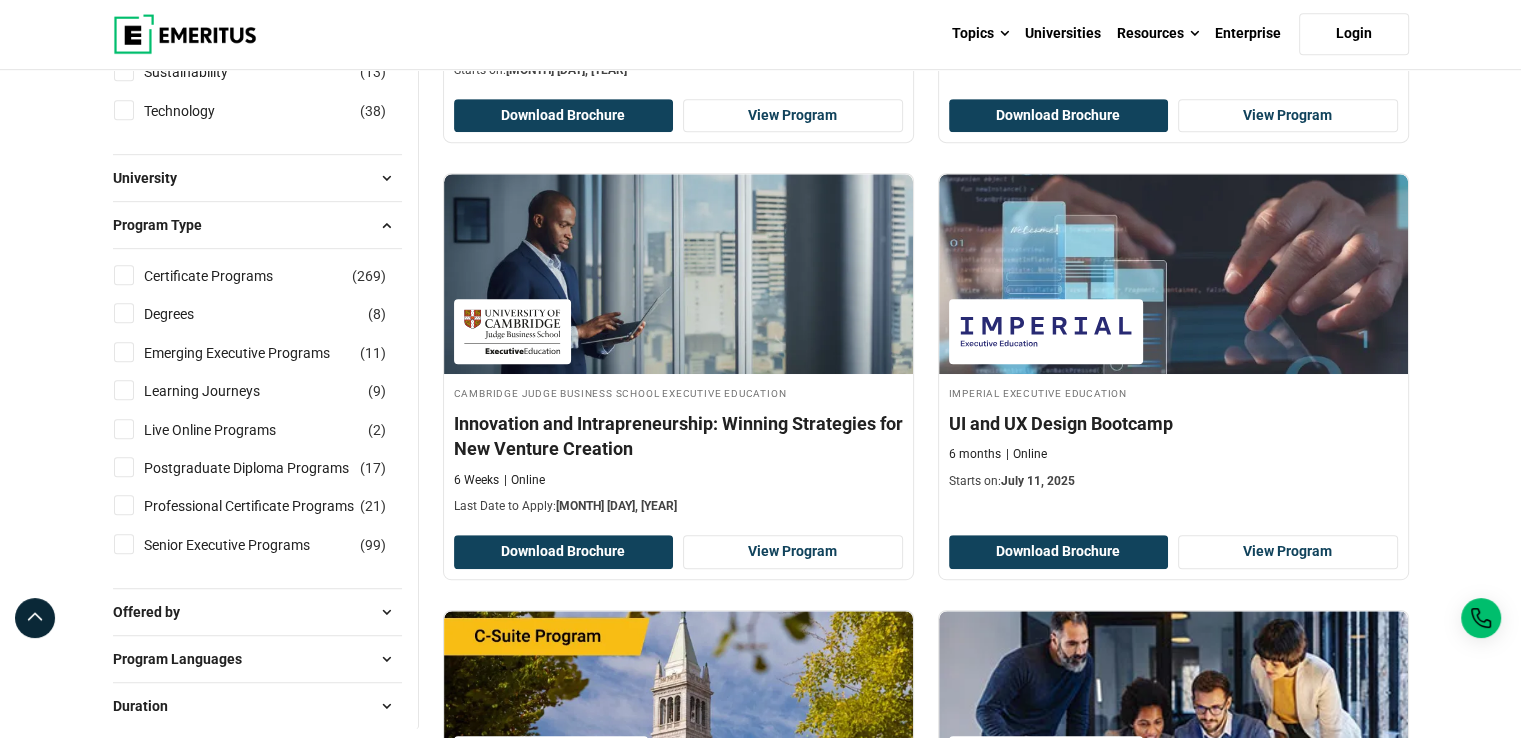 scroll, scrollTop: 1333, scrollLeft: 0, axis: vertical 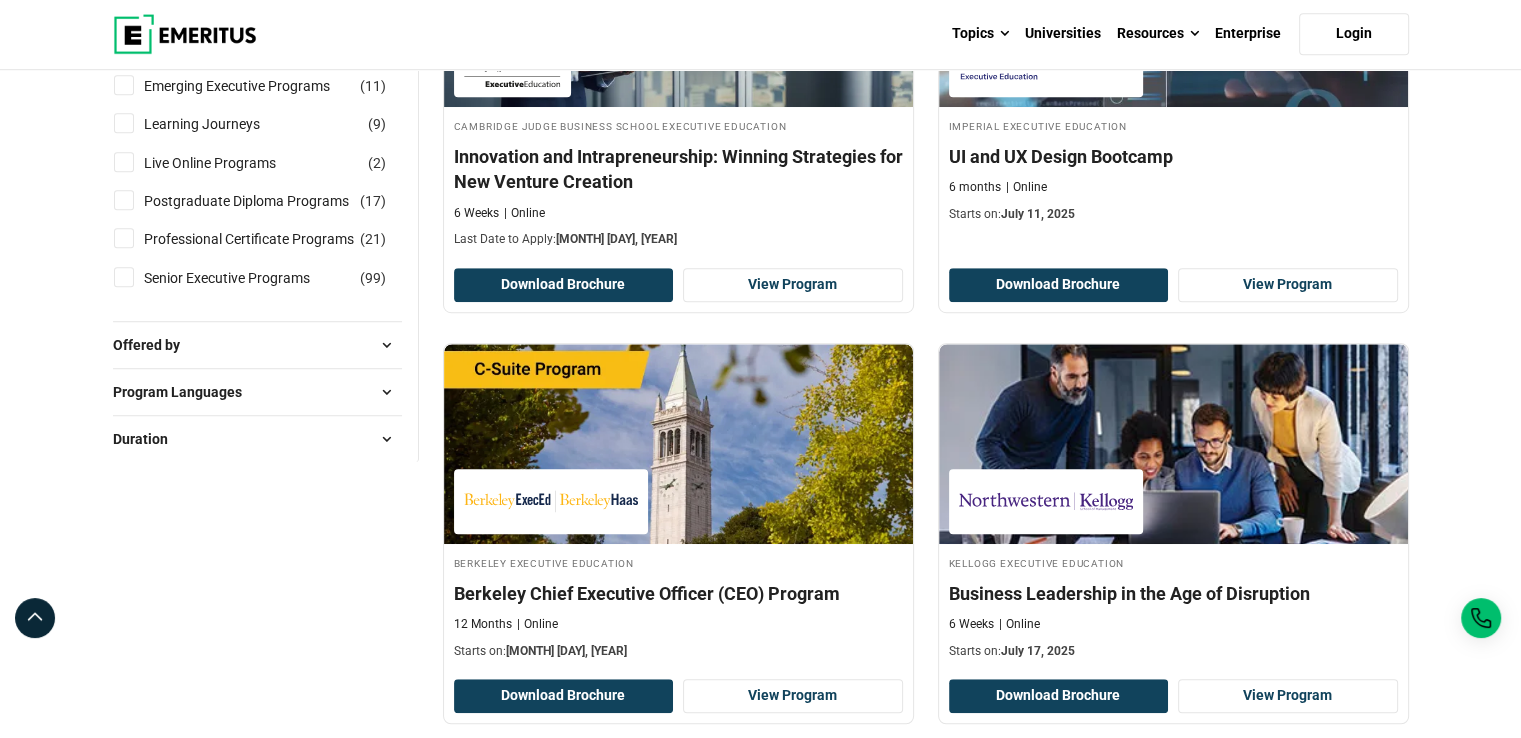 click on "Professional Certificate Programs   ( 21 )" at bounding box center (124, 238) 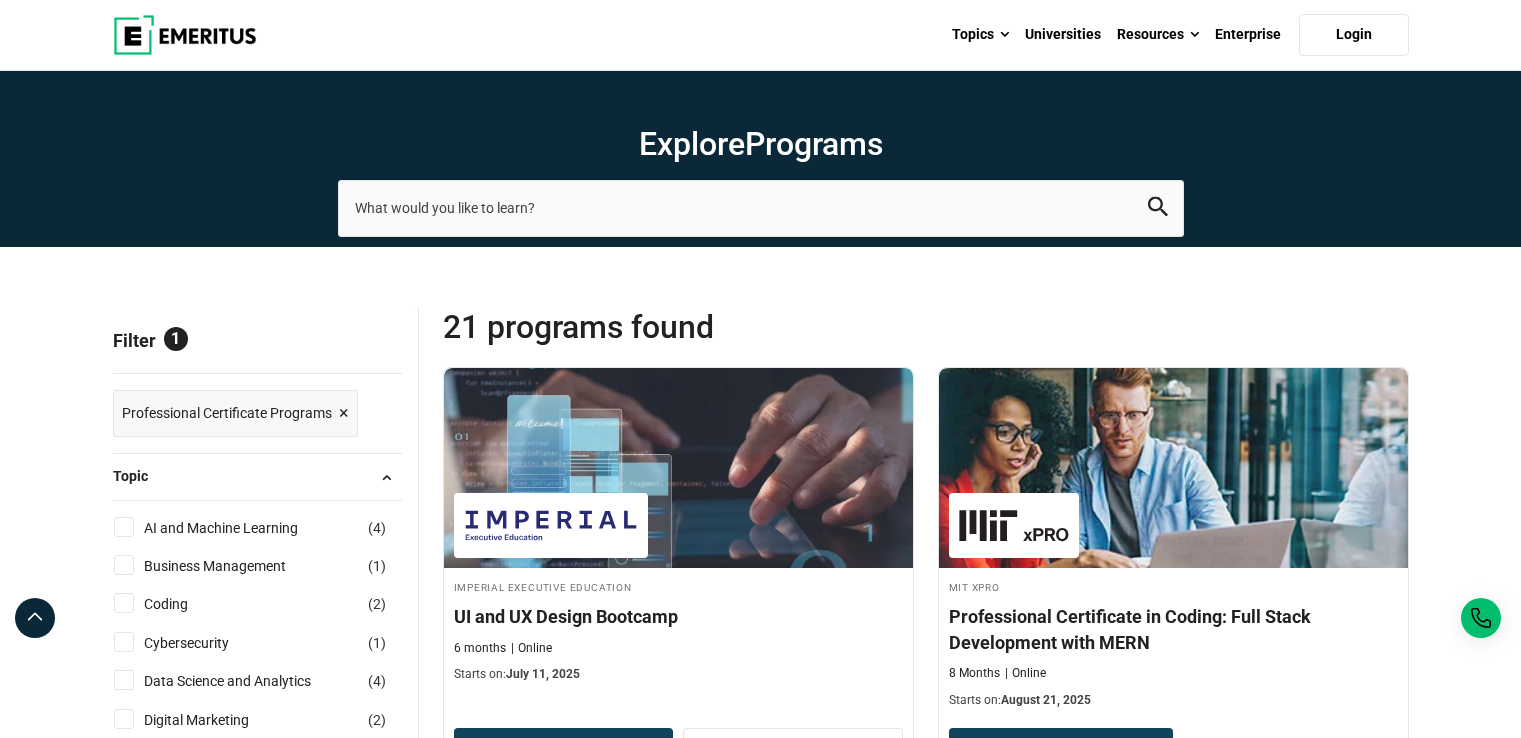 scroll, scrollTop: 266, scrollLeft: 0, axis: vertical 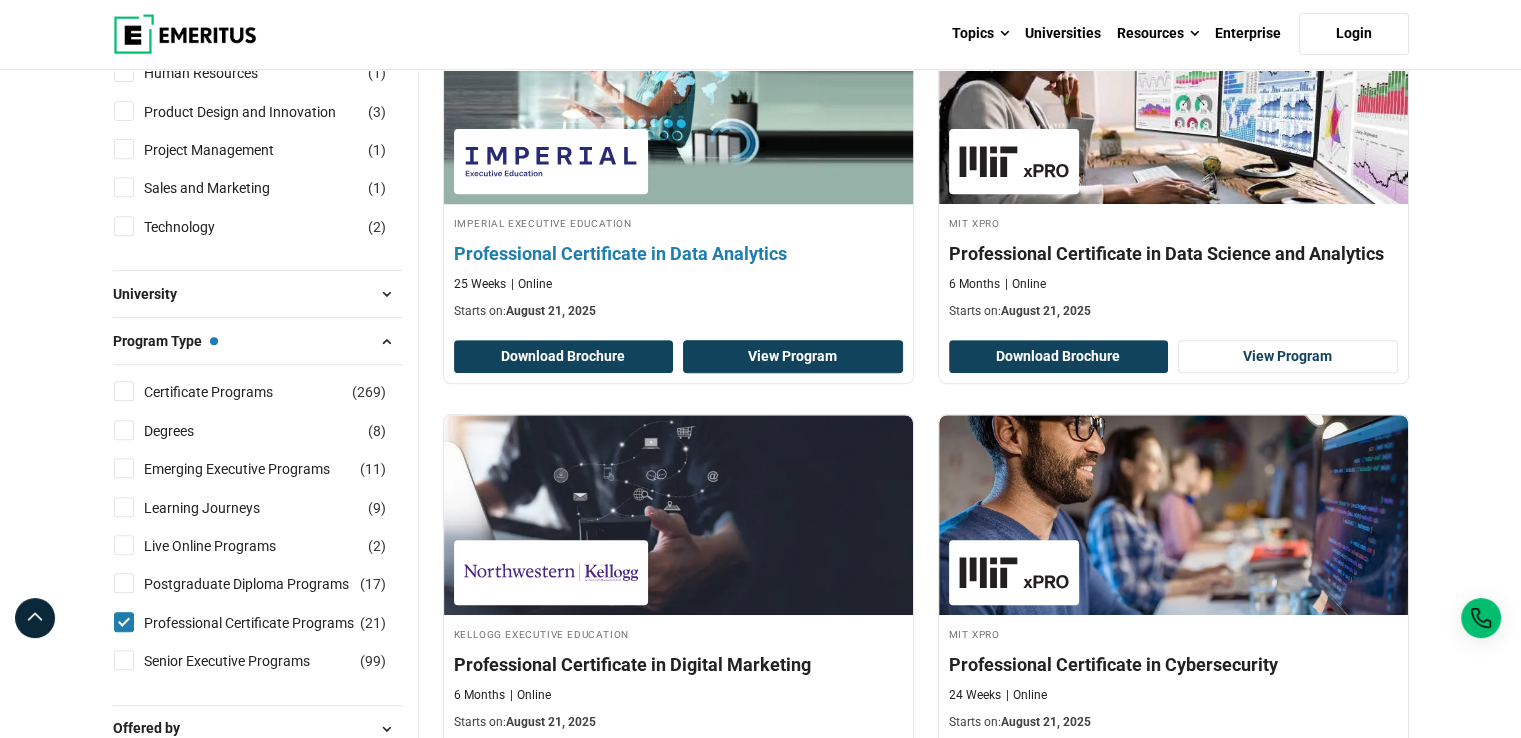 click on "View Program" at bounding box center [793, 357] 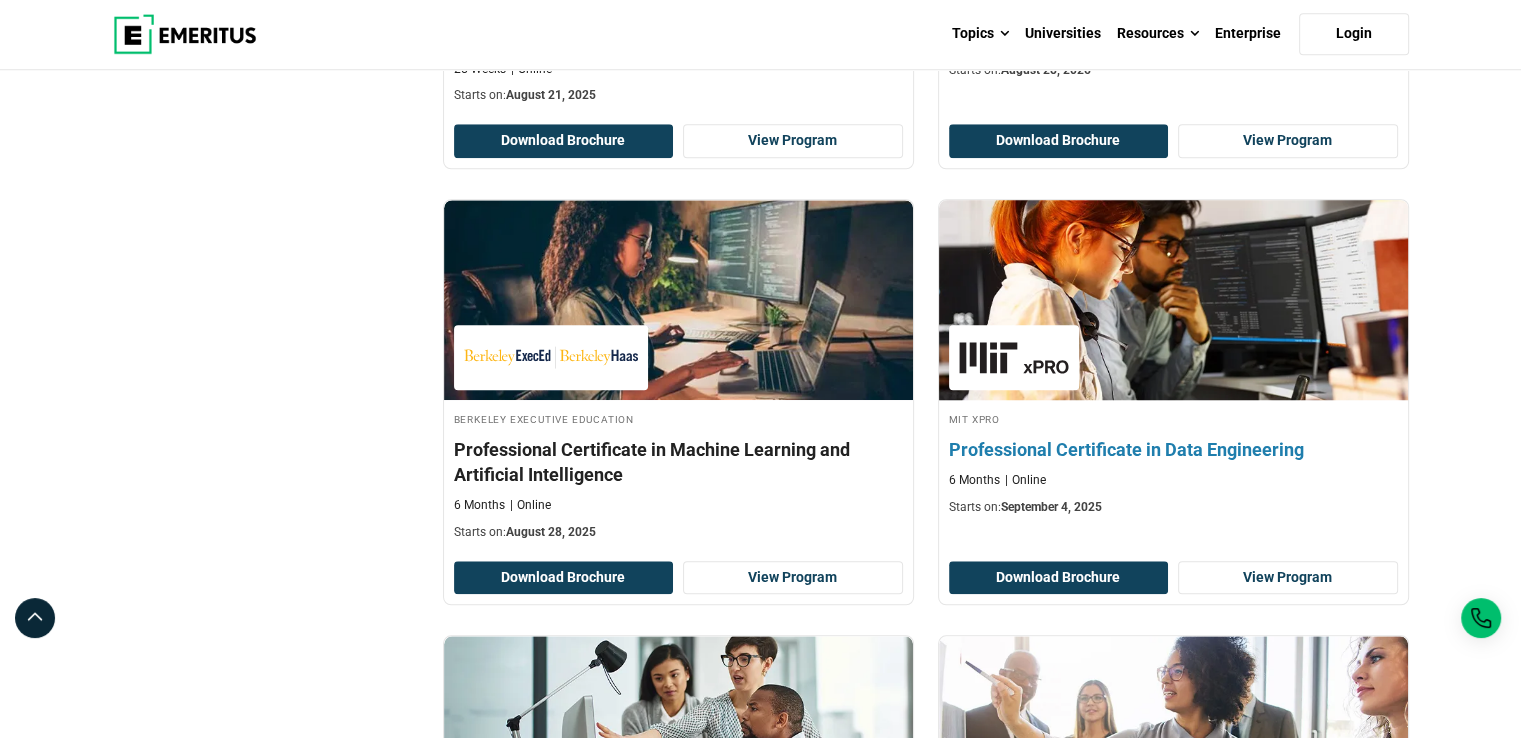 scroll, scrollTop: 1866, scrollLeft: 0, axis: vertical 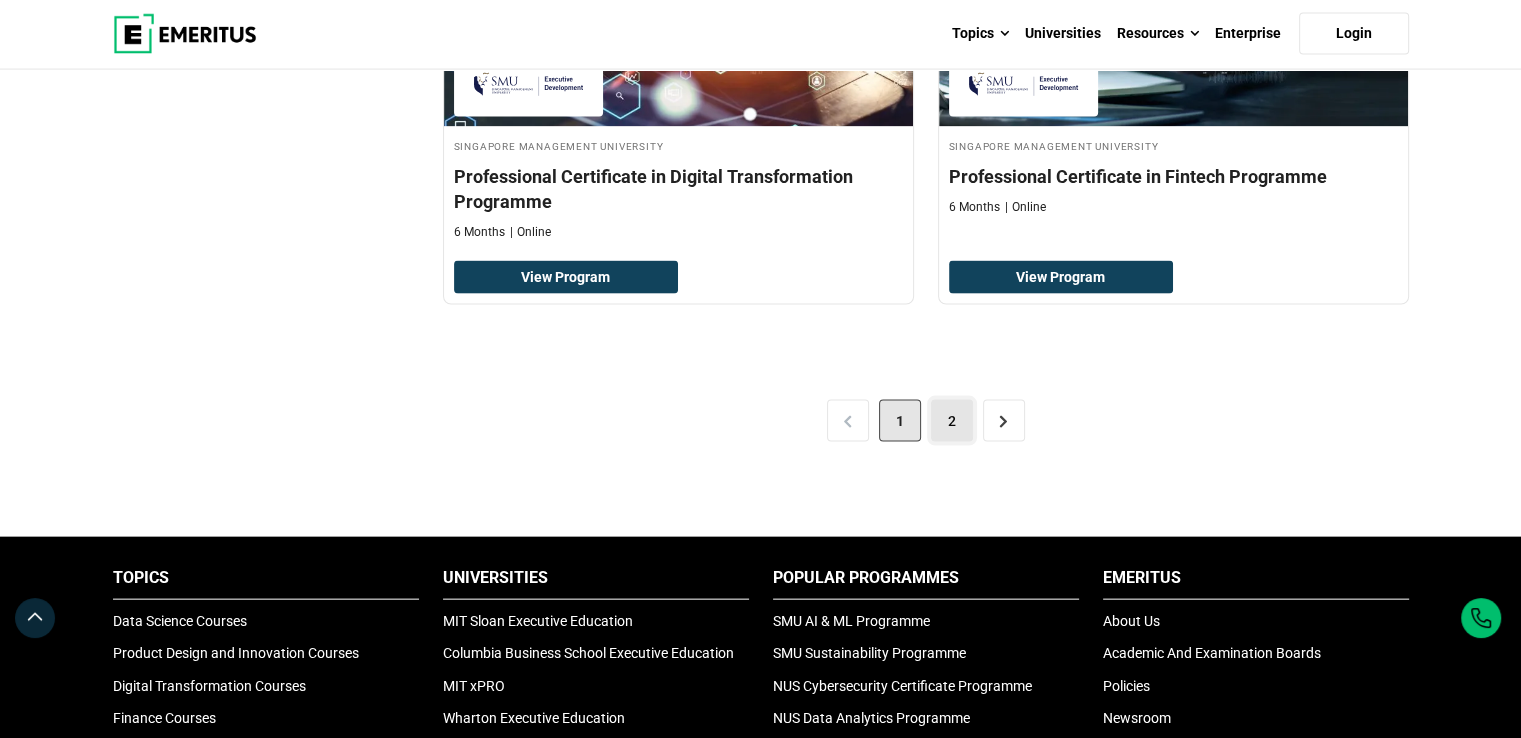 click on "2" at bounding box center (952, 421) 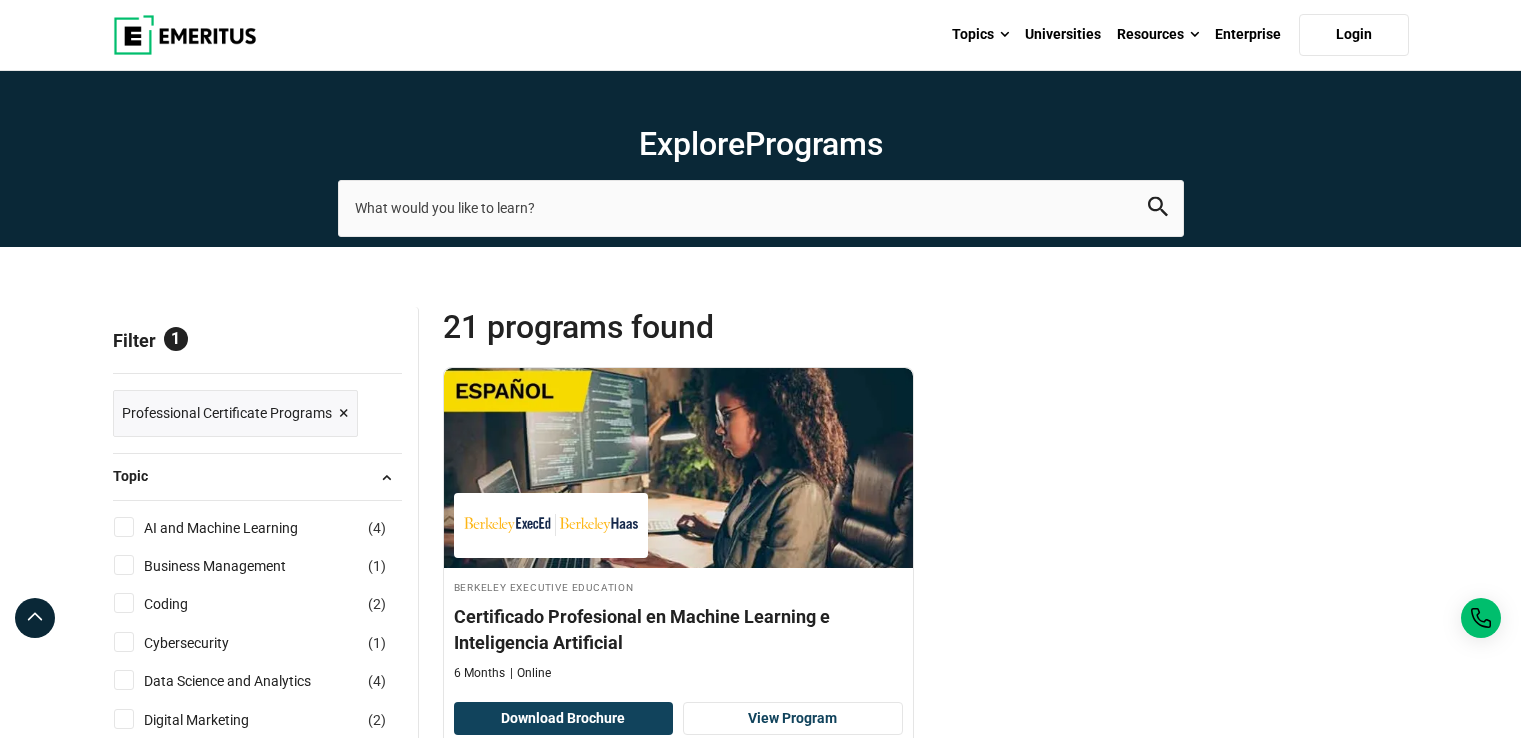 scroll, scrollTop: 0, scrollLeft: 0, axis: both 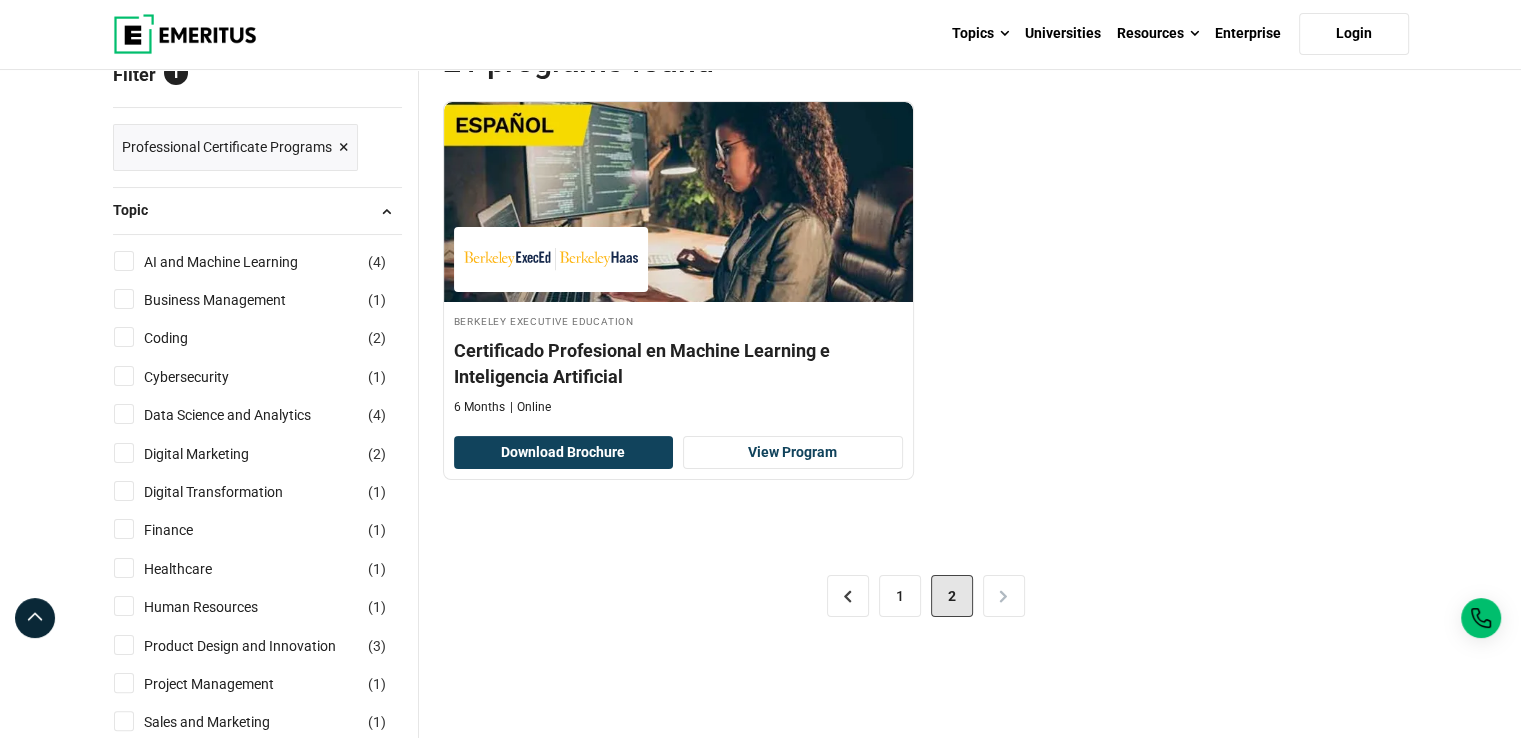 click on "×" at bounding box center (344, 147) 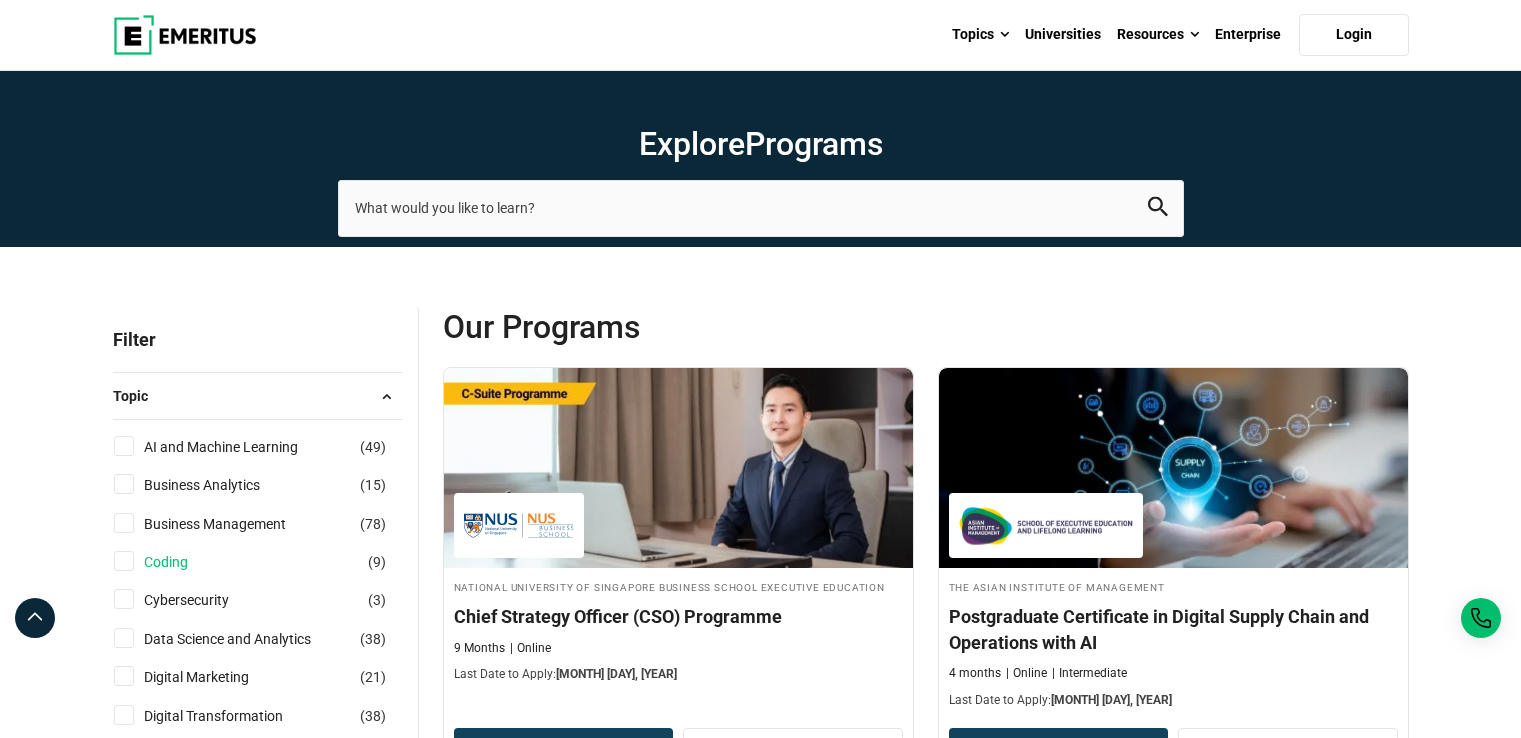 scroll, scrollTop: 0, scrollLeft: 0, axis: both 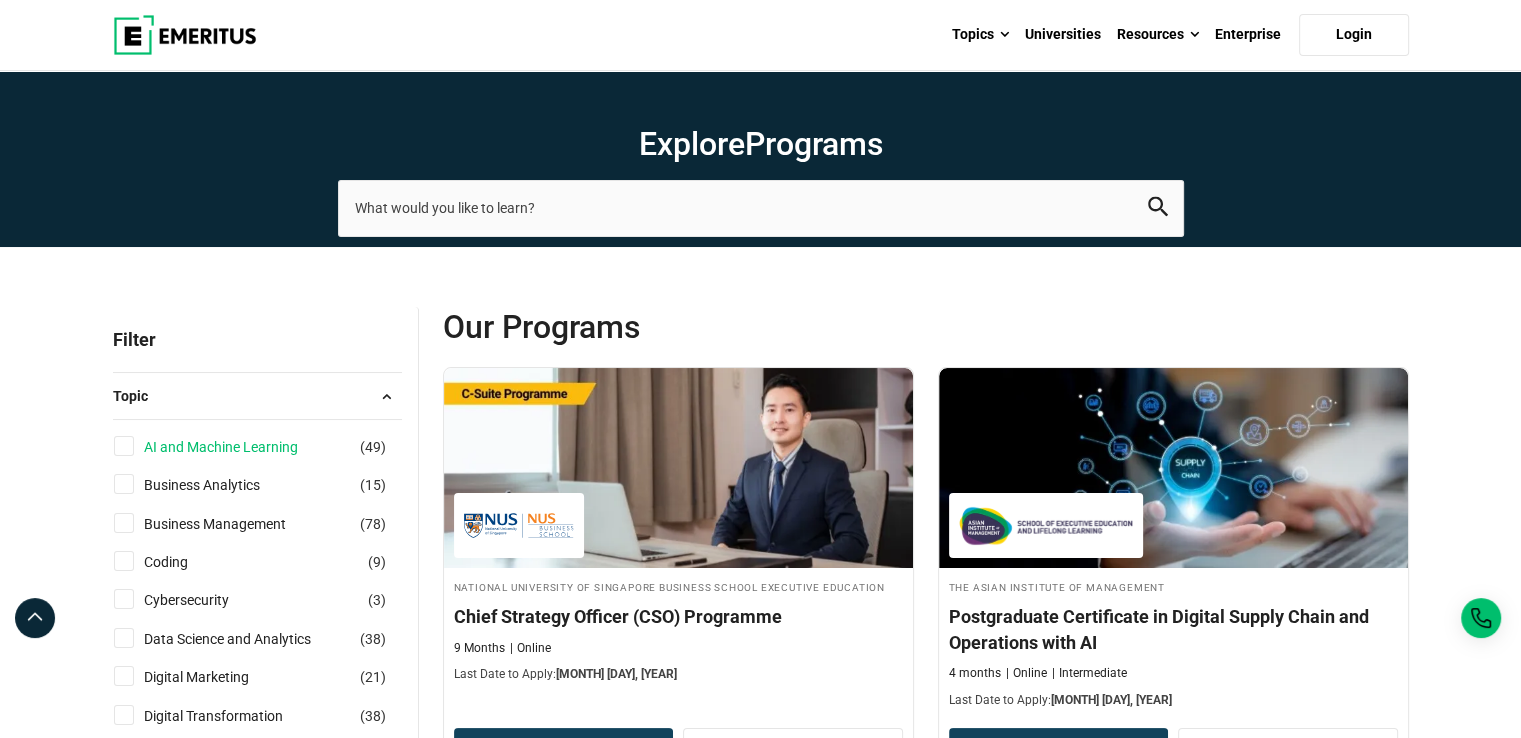 click on "AI and Machine Learning" at bounding box center (241, 447) 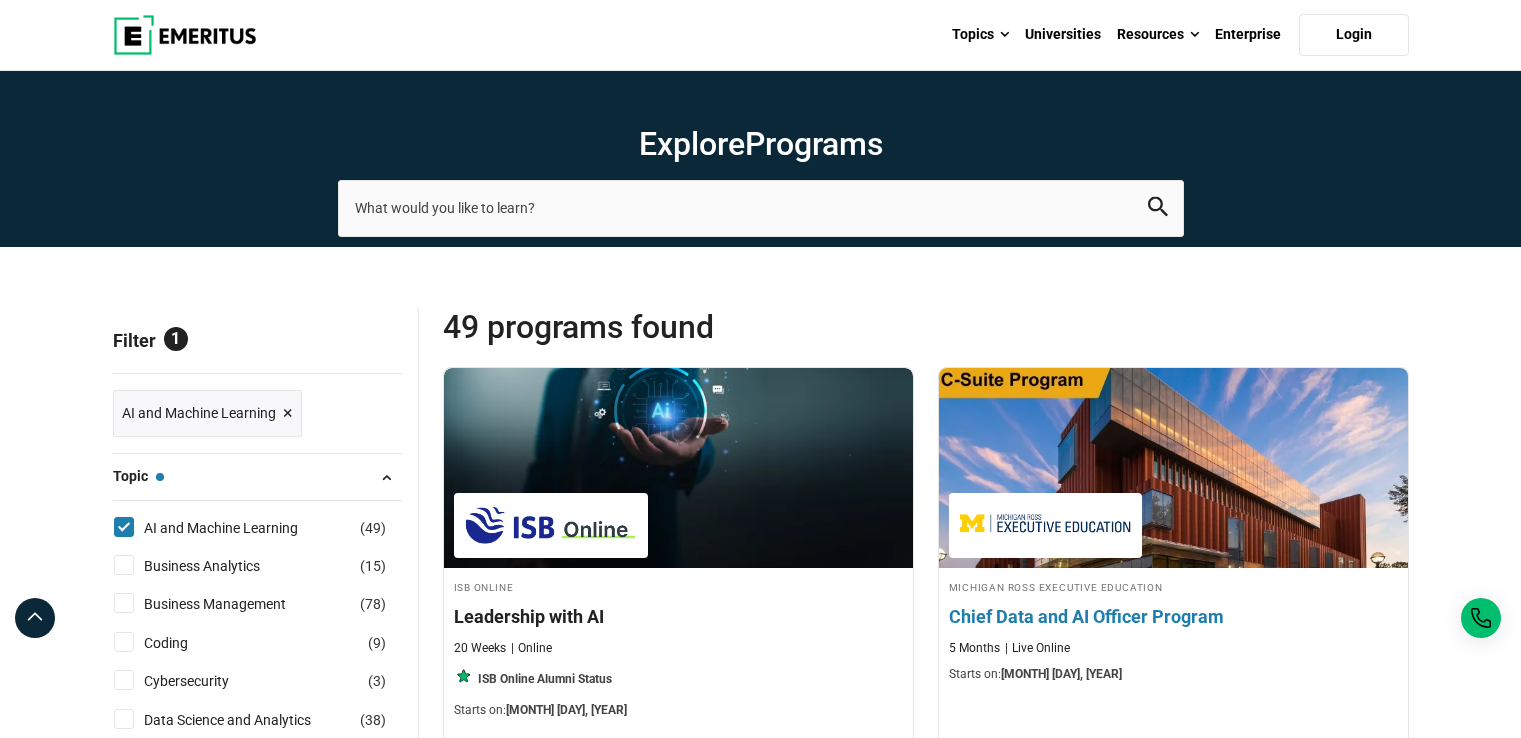 scroll, scrollTop: 0, scrollLeft: 0, axis: both 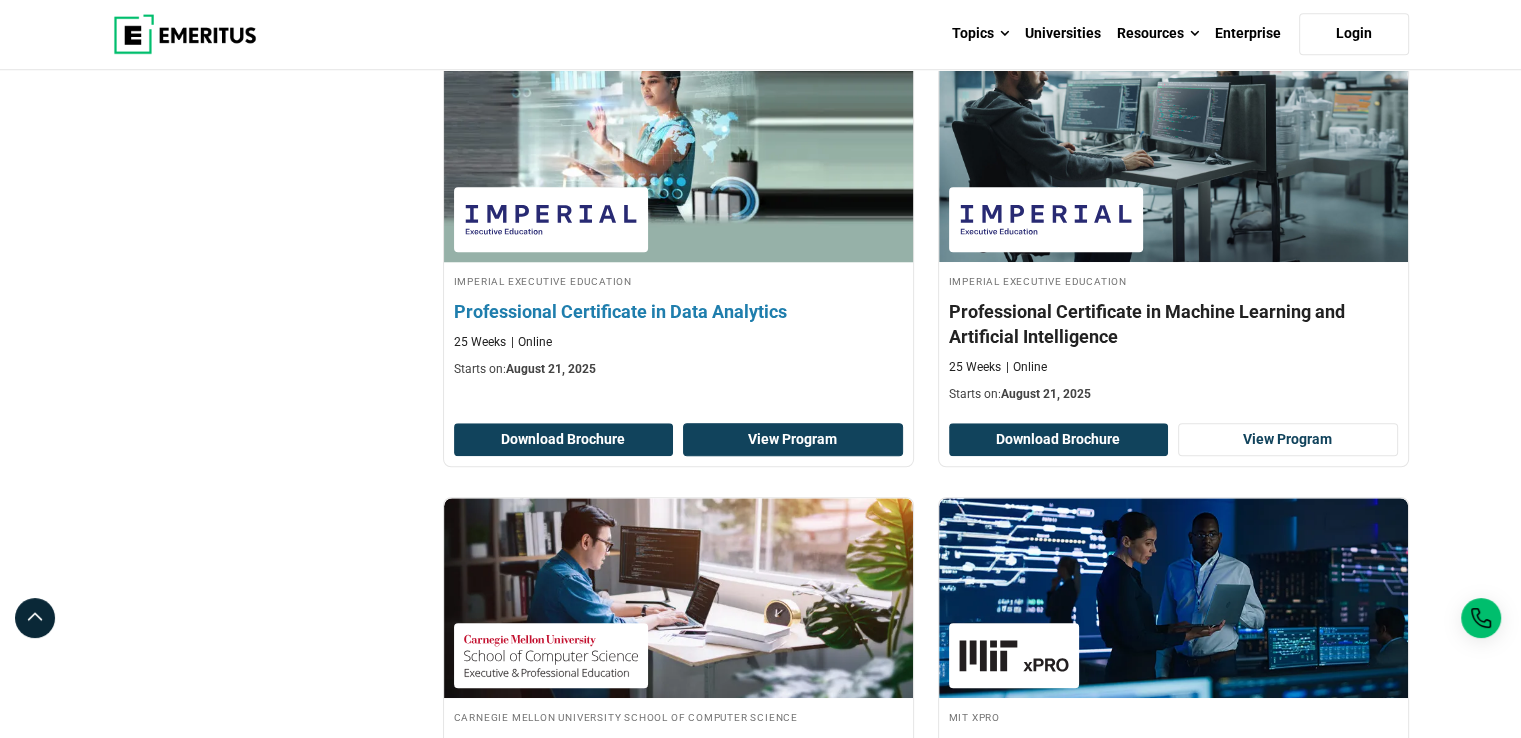 click on "View Program" at bounding box center (793, 440) 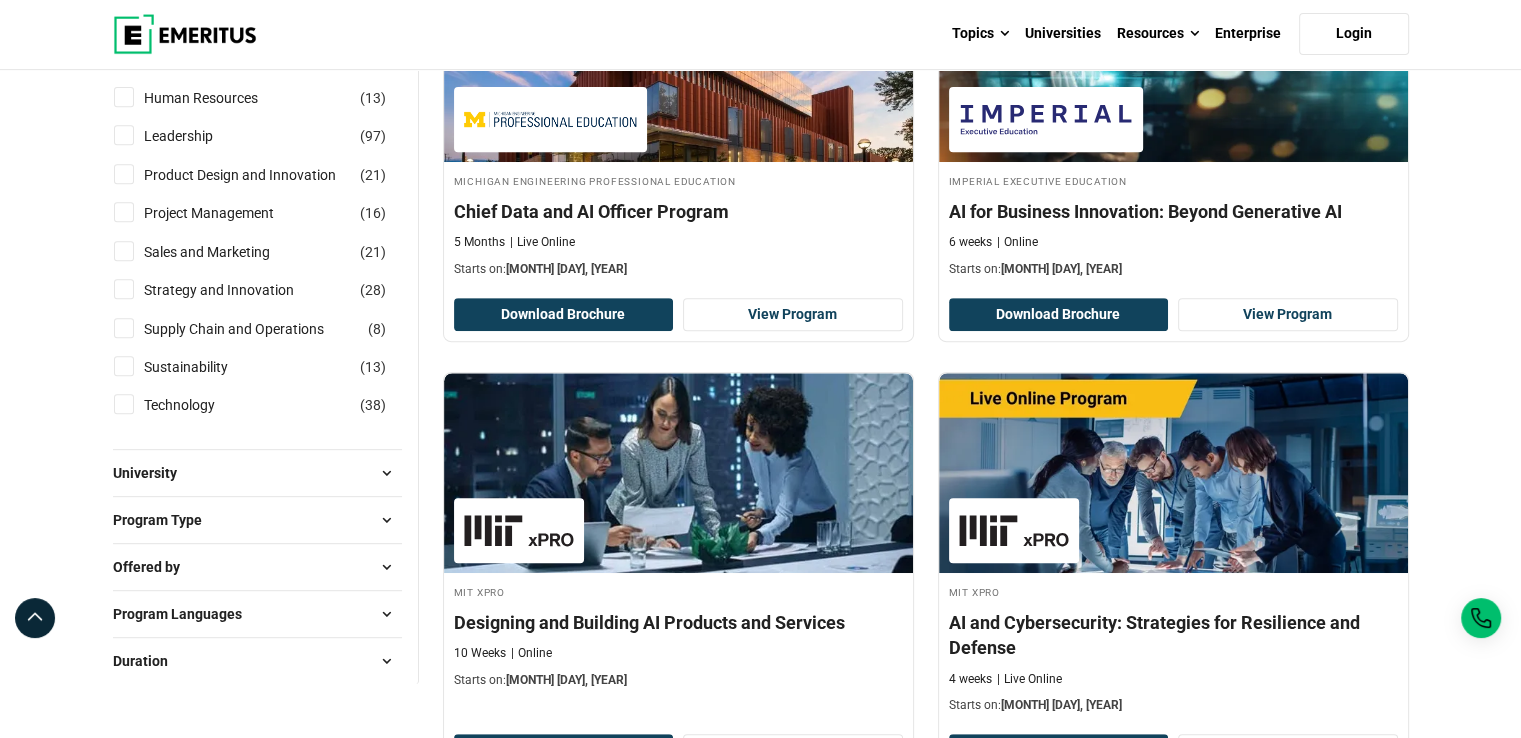 scroll, scrollTop: 533, scrollLeft: 0, axis: vertical 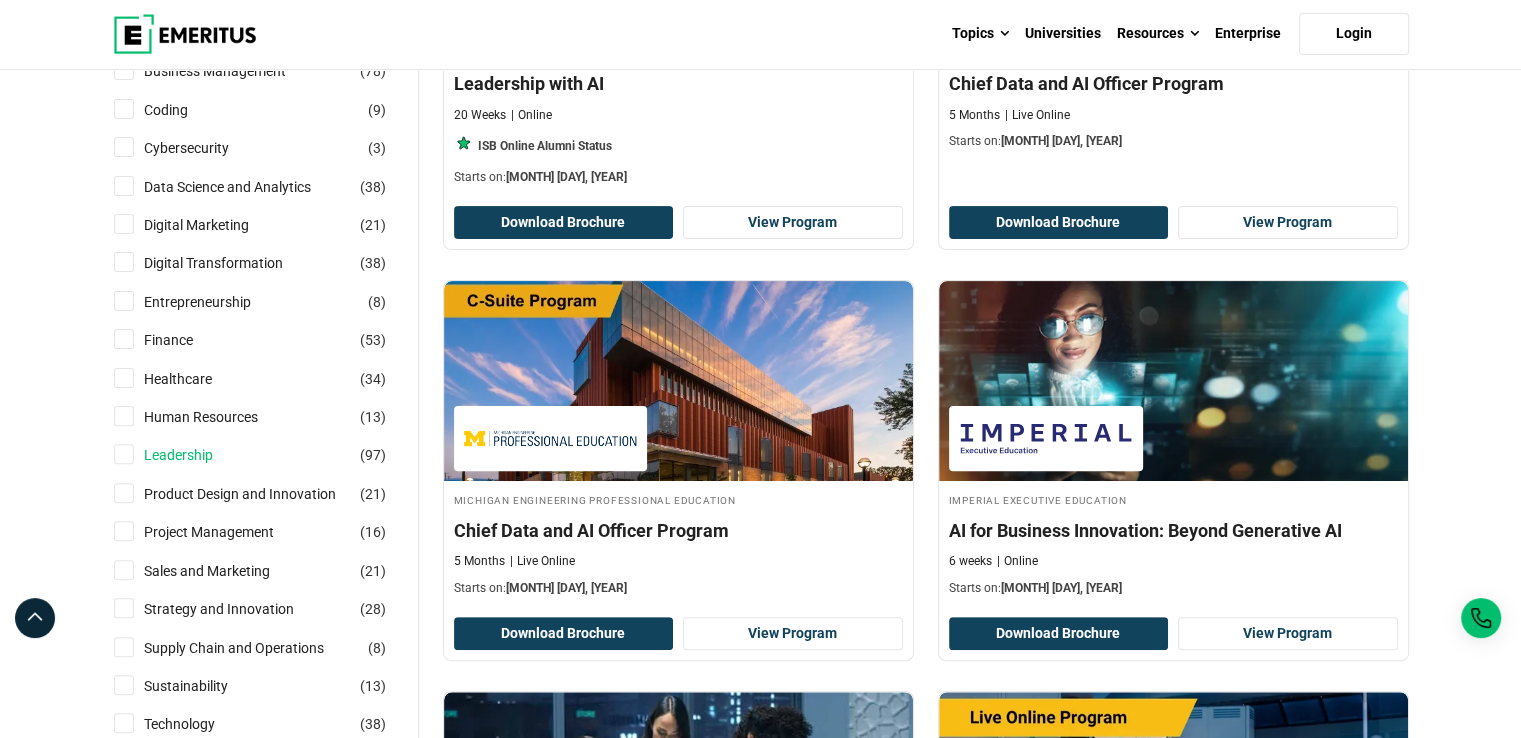 click on "Leadership" at bounding box center [198, 455] 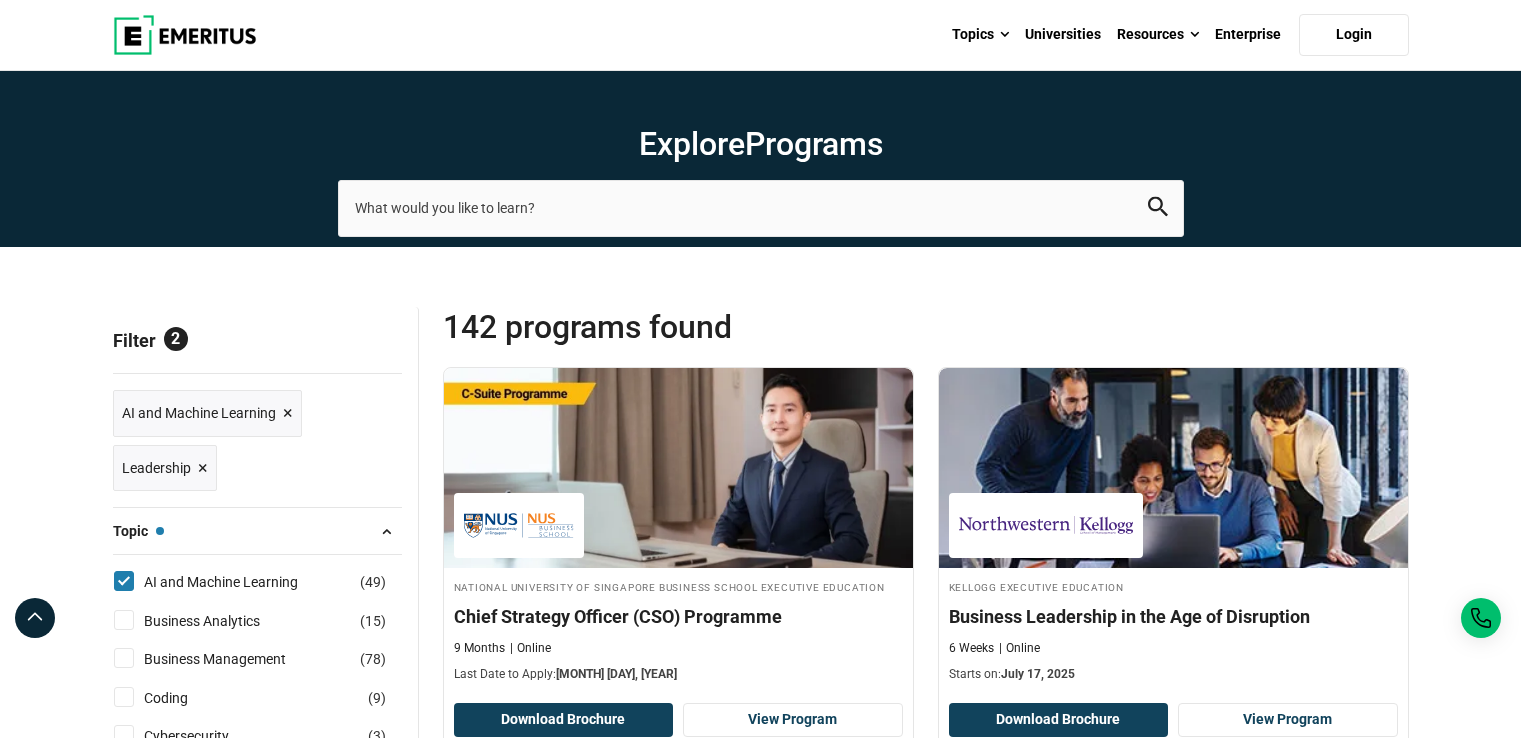 scroll, scrollTop: 266, scrollLeft: 0, axis: vertical 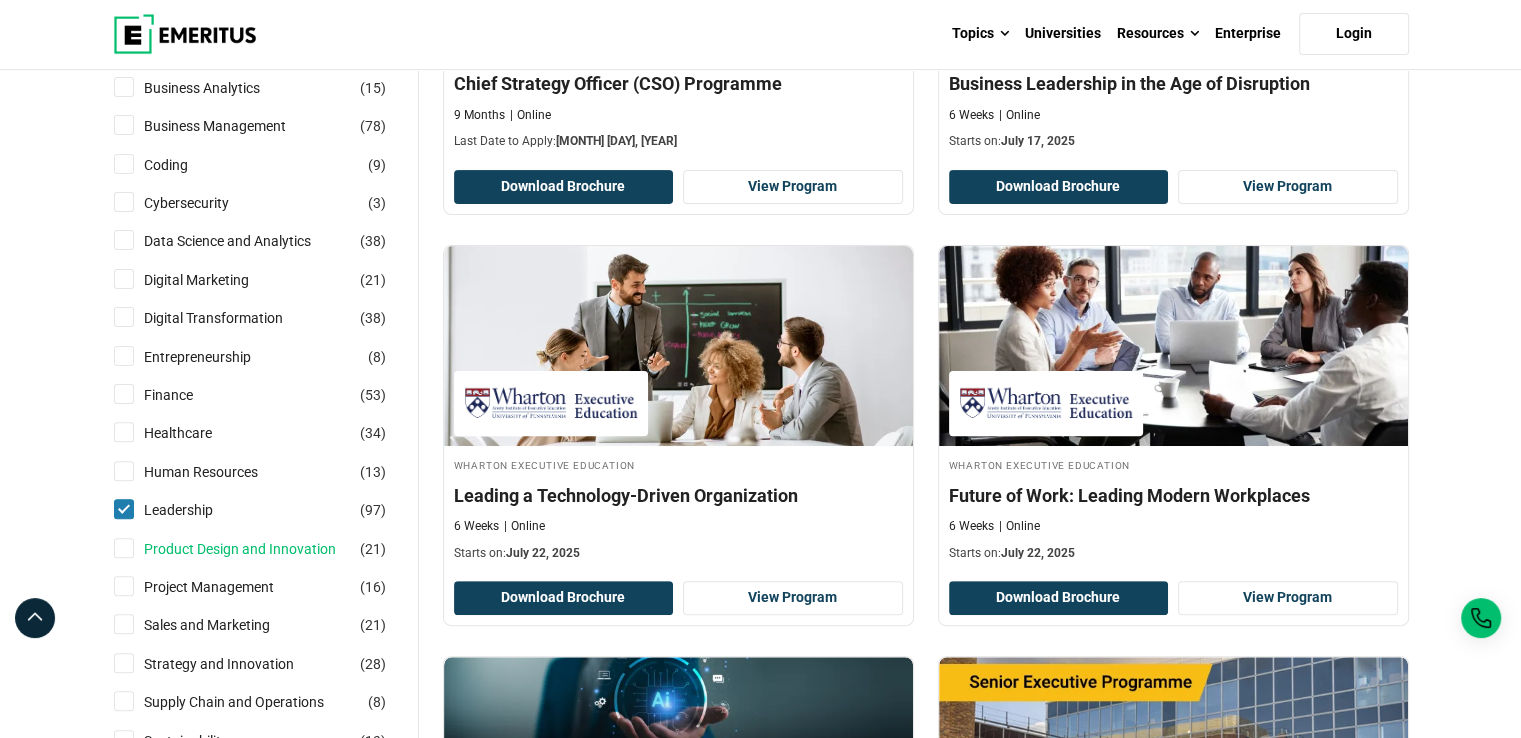 click on "Product Design and Innovation" at bounding box center [260, 549] 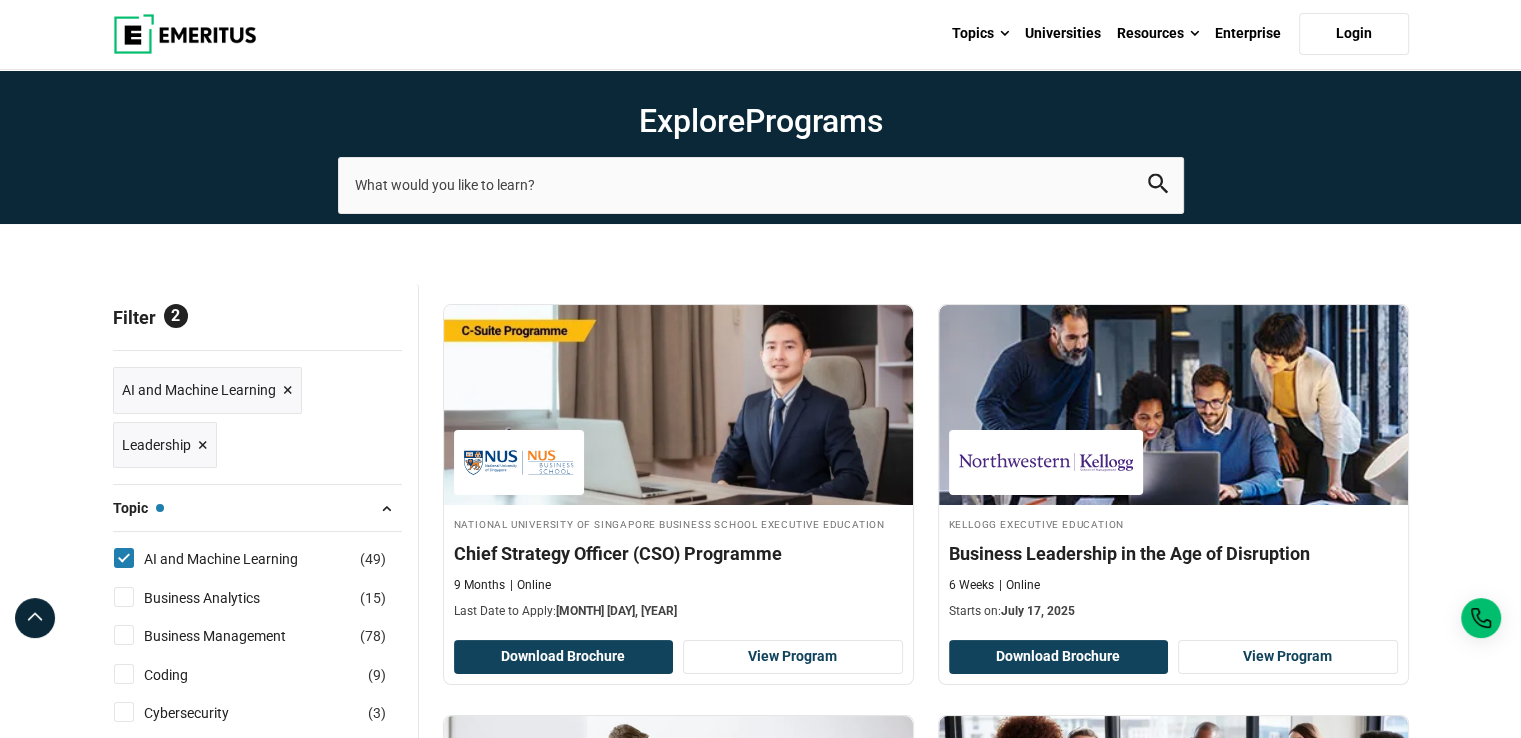 scroll, scrollTop: 0, scrollLeft: 0, axis: both 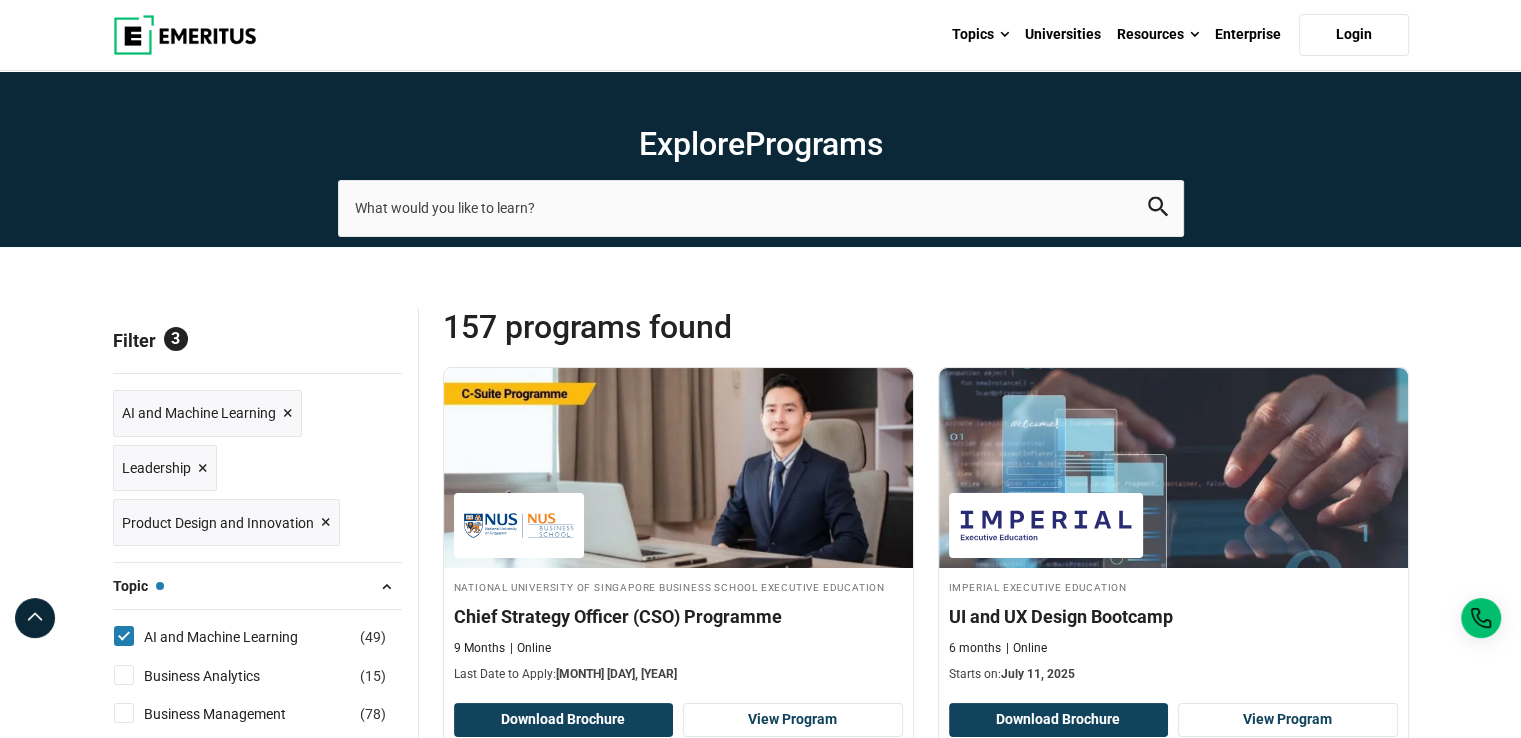 click on "AI and Machine Learning   ( 49 )" at bounding box center [124, 636] 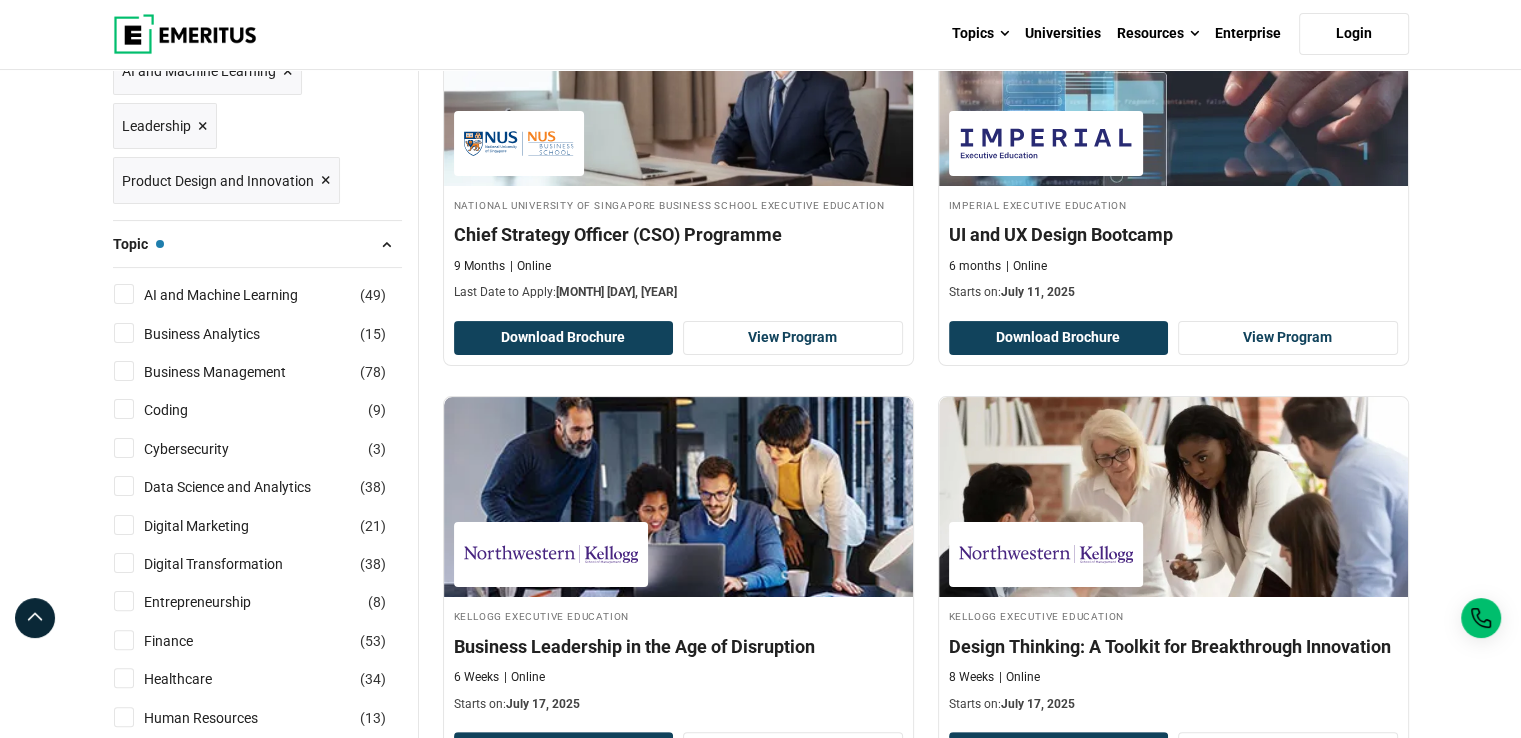 scroll, scrollTop: 533, scrollLeft: 0, axis: vertical 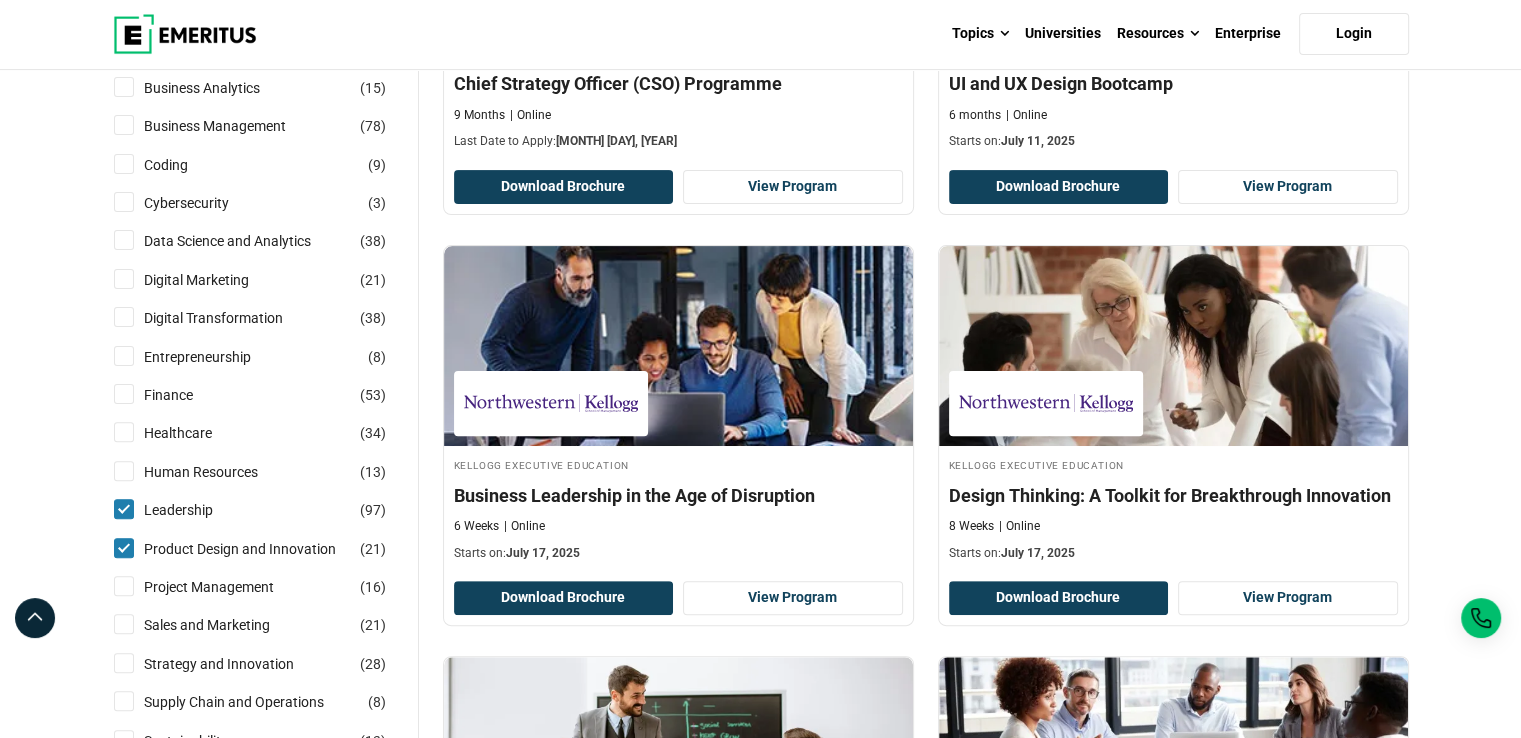 click on "Leadership   ( 97 )" at bounding box center [124, 509] 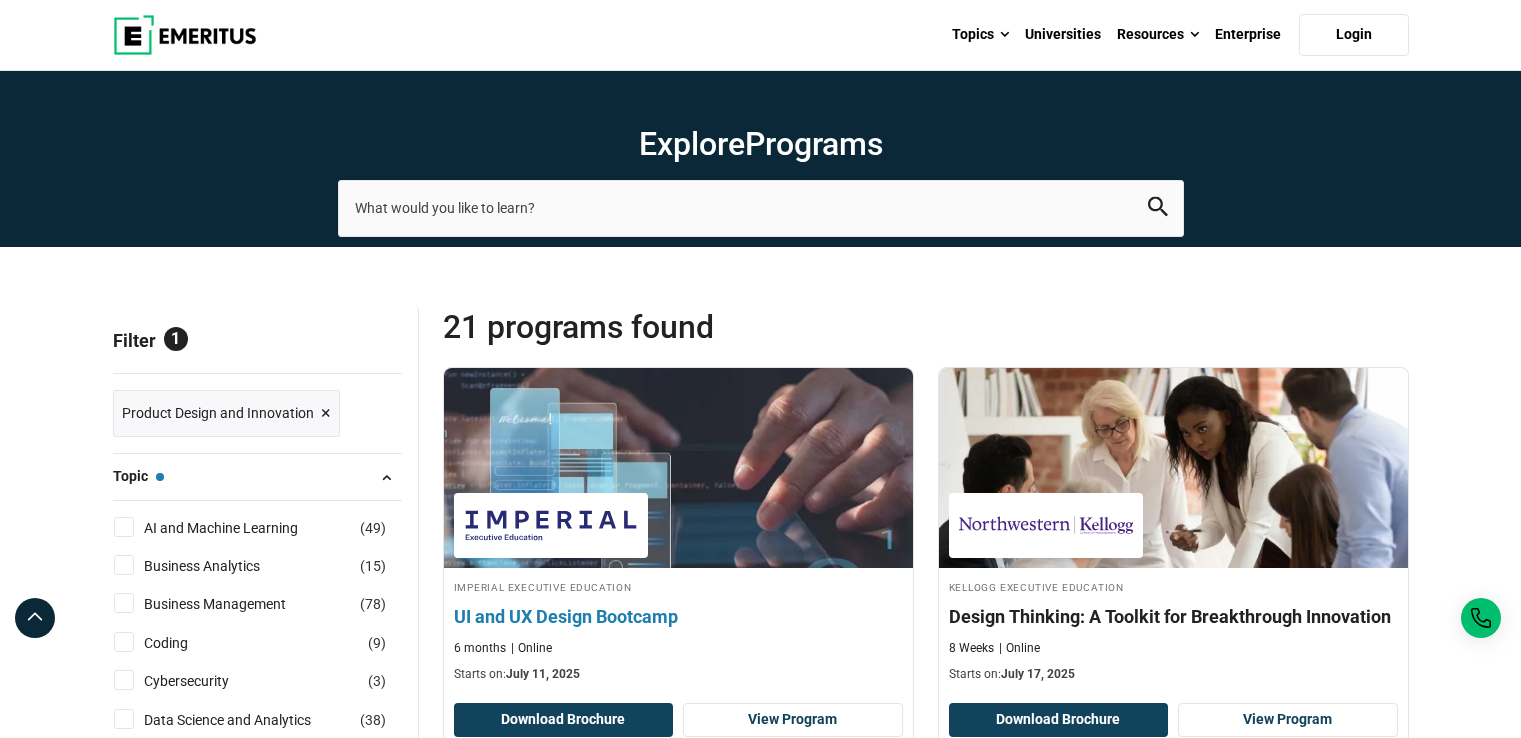 scroll, scrollTop: 0, scrollLeft: 0, axis: both 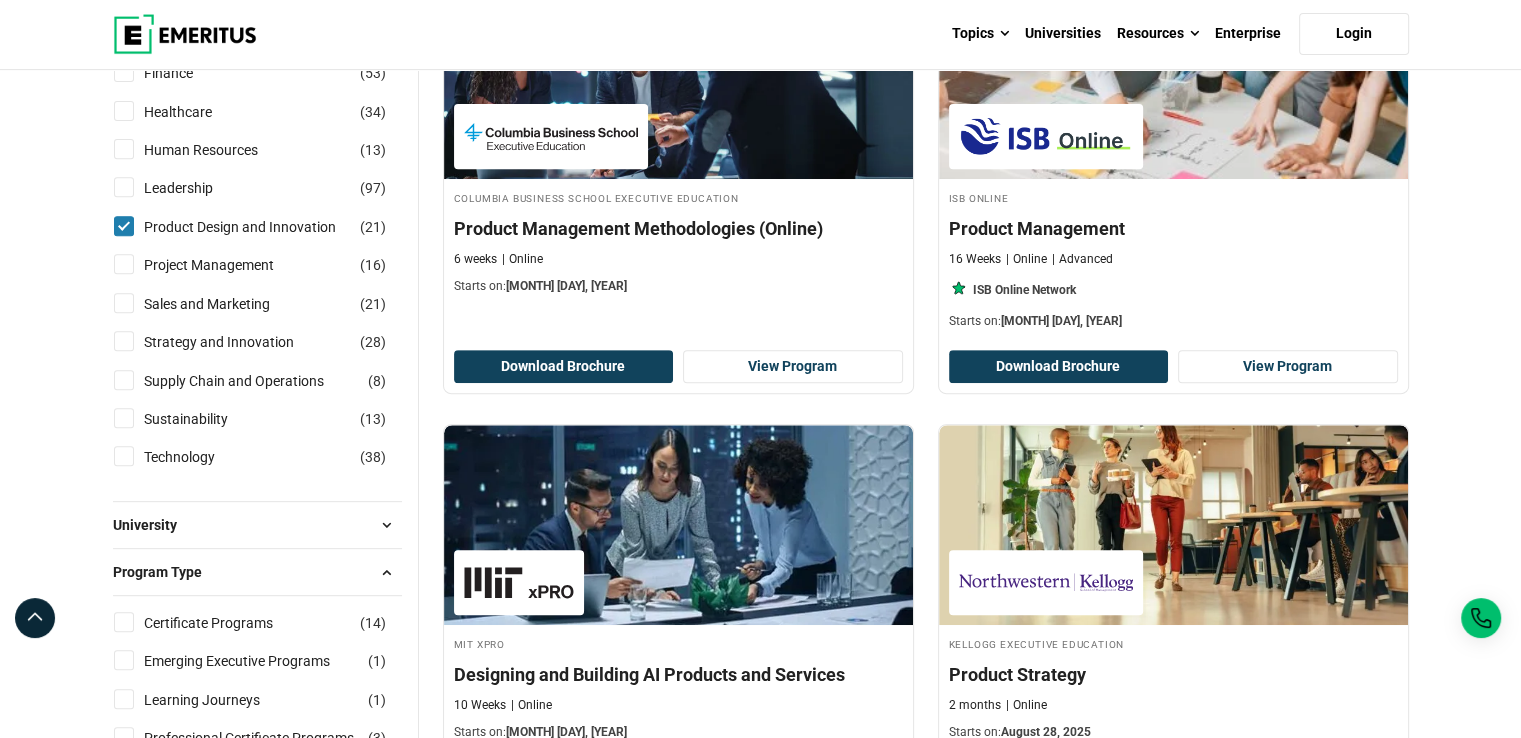 click on "Product Design and Innovation   ( 21 )" at bounding box center (124, 226) 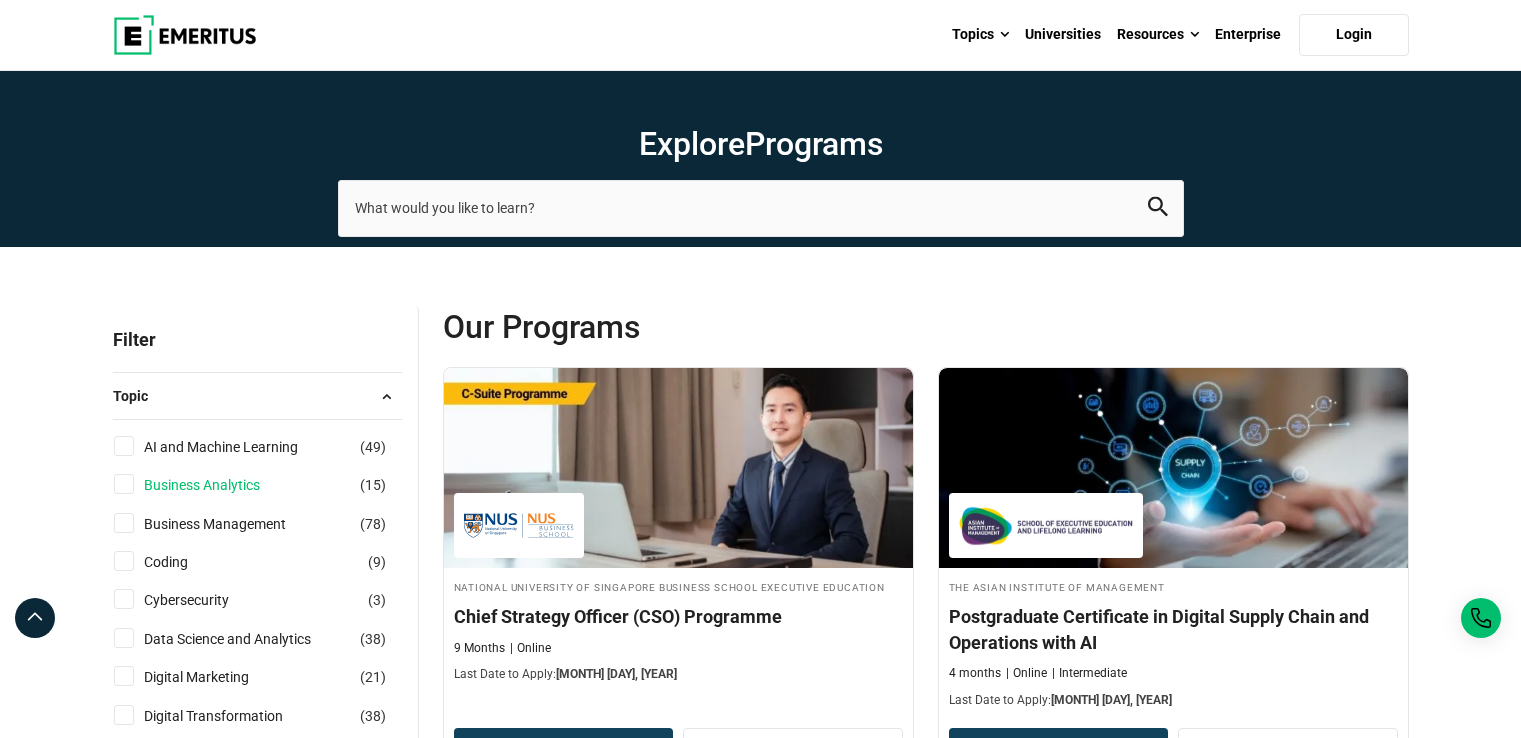 scroll, scrollTop: 0, scrollLeft: 0, axis: both 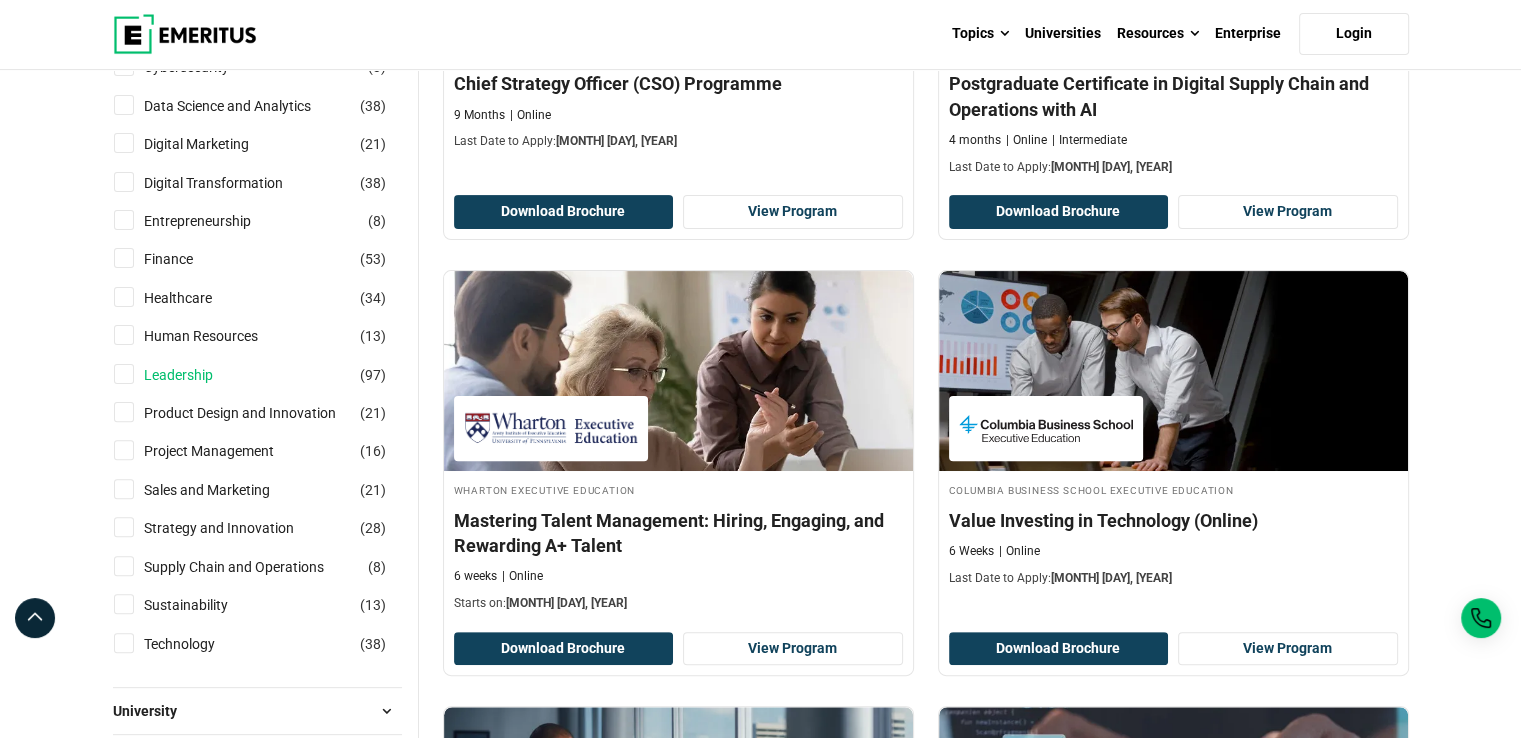 click on "Leadership" at bounding box center (198, 375) 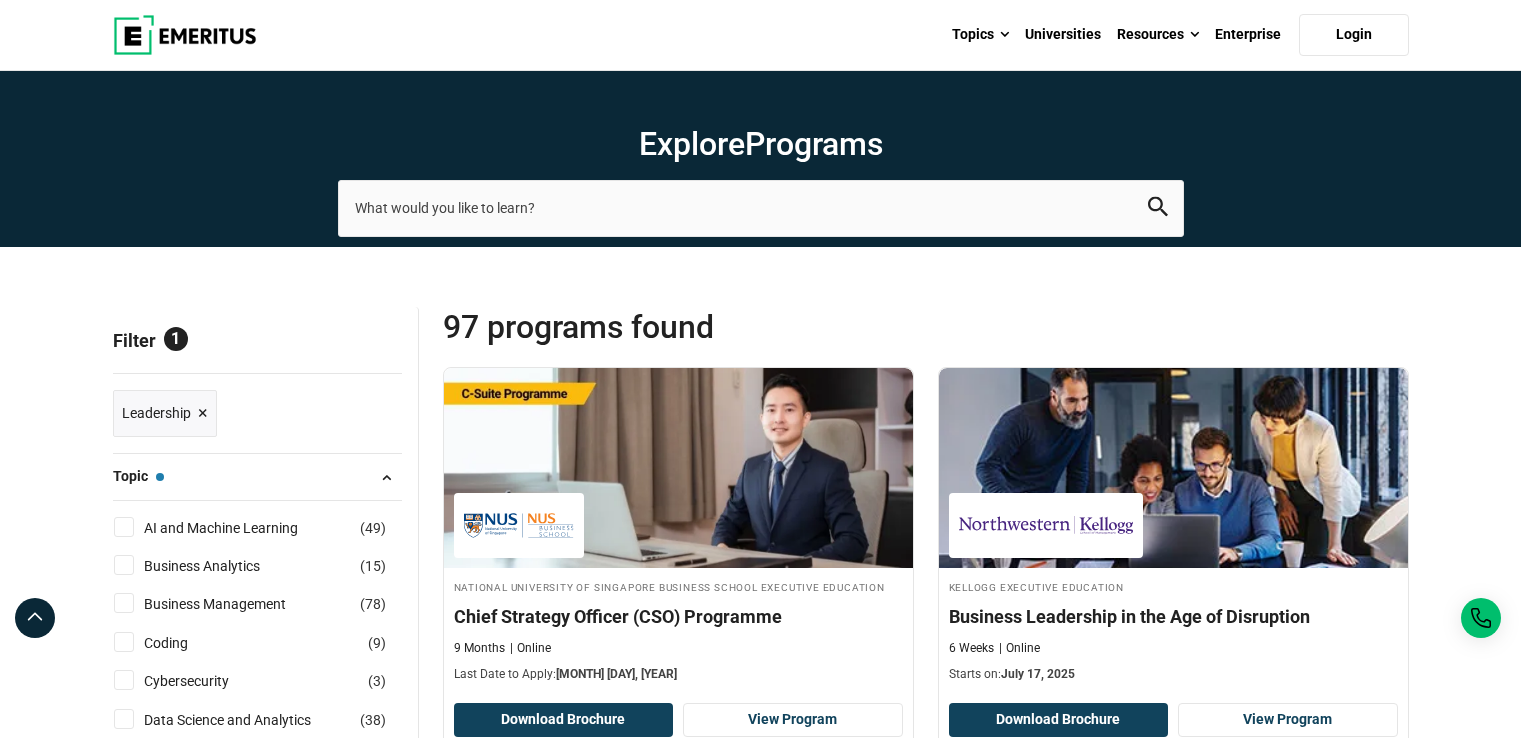 scroll, scrollTop: 533, scrollLeft: 0, axis: vertical 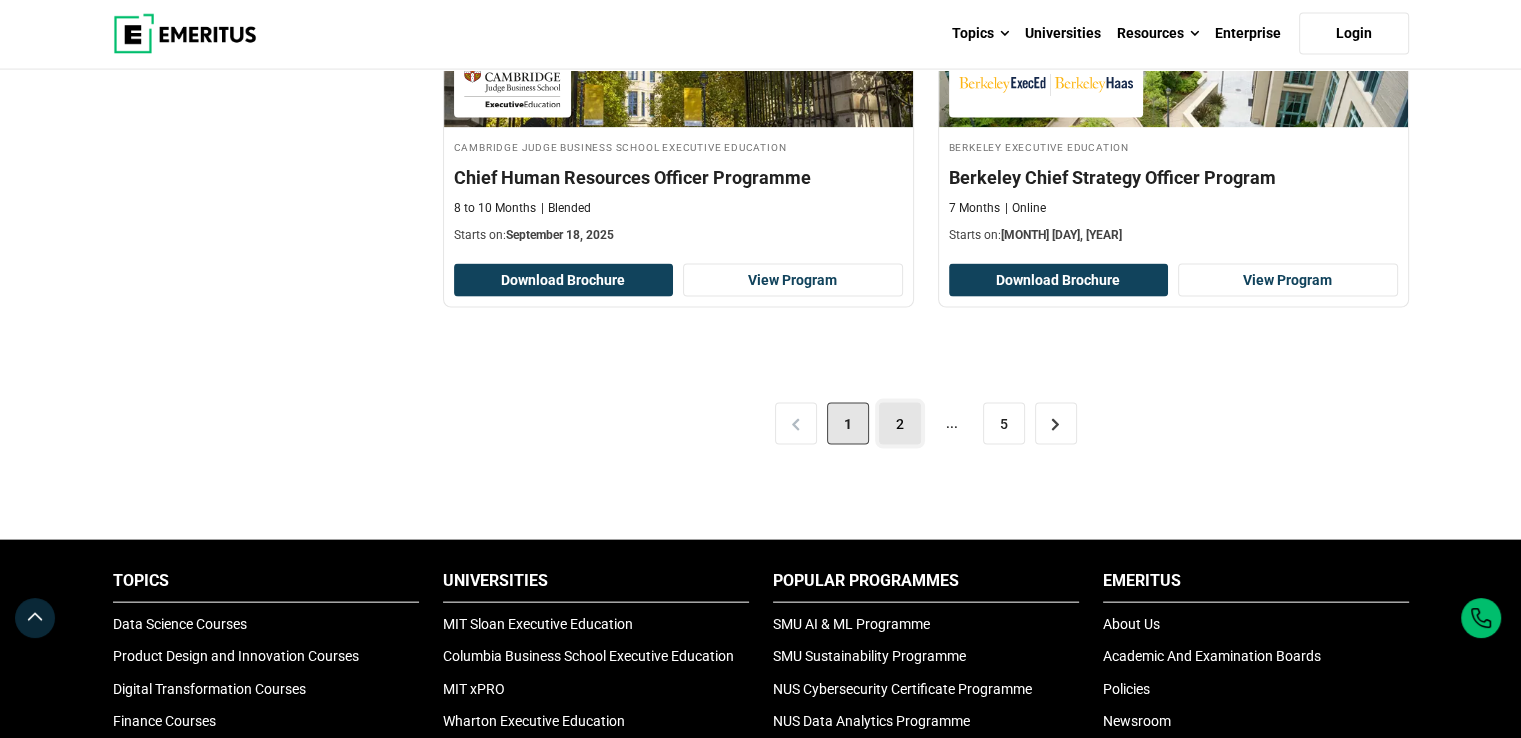 click on "2" at bounding box center (900, 424) 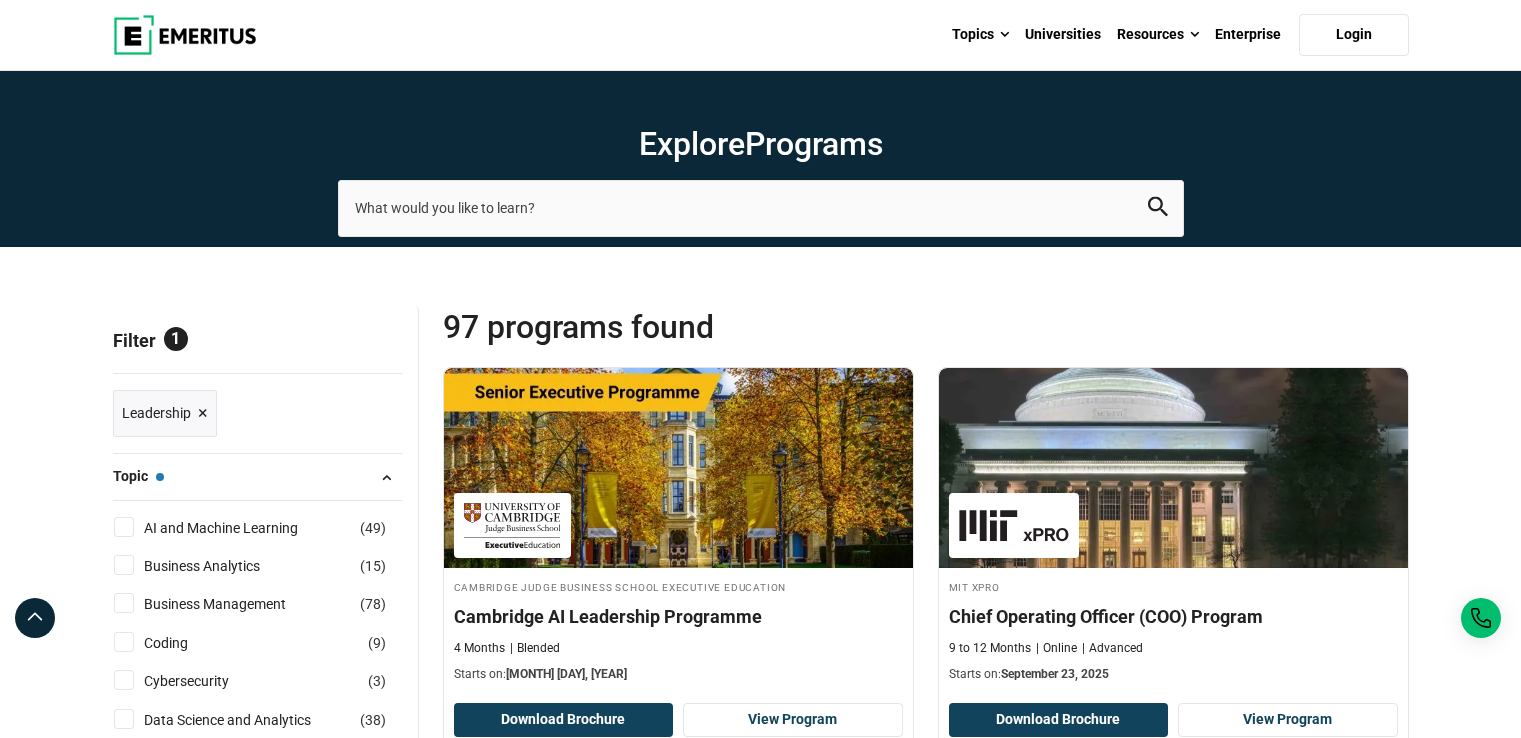 scroll, scrollTop: 0, scrollLeft: 0, axis: both 